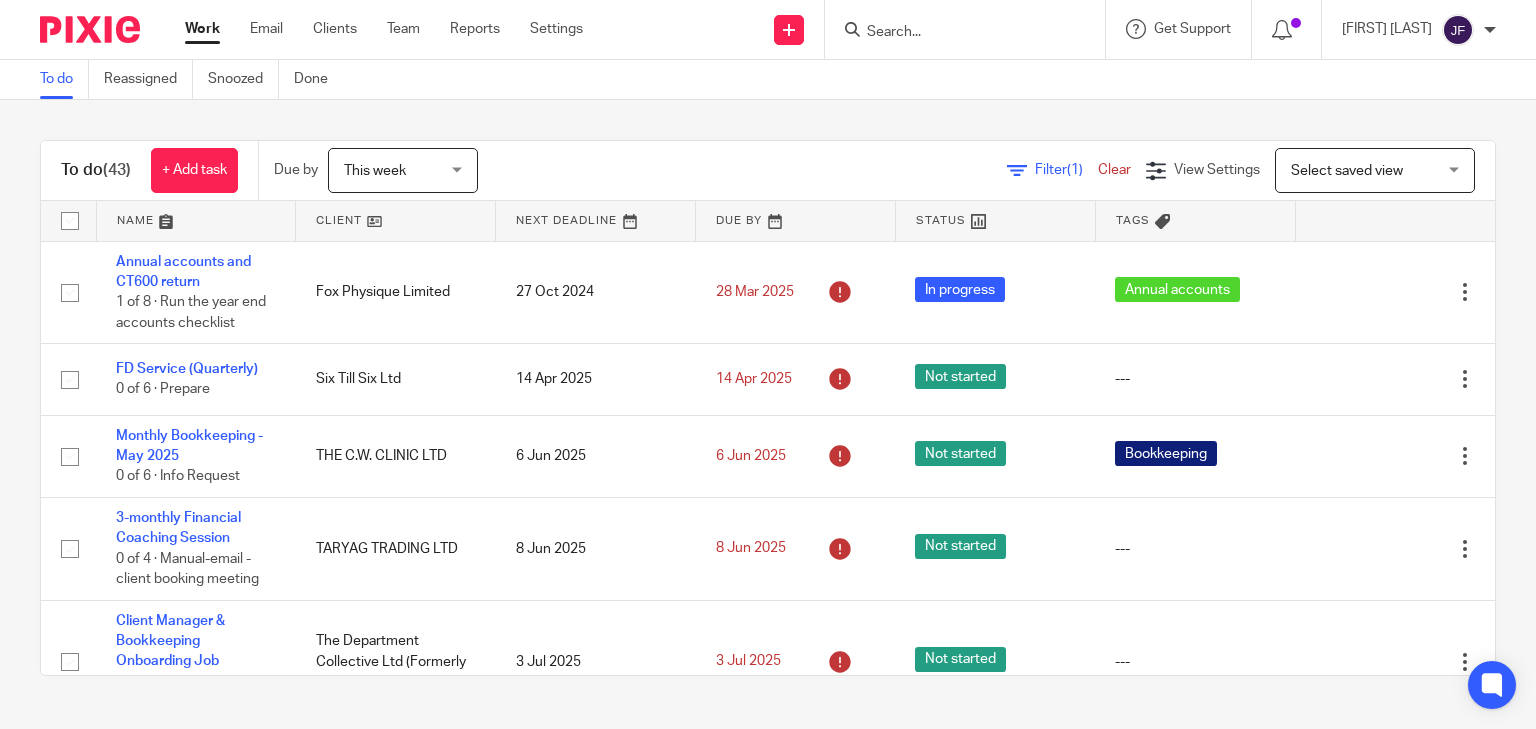 scroll, scrollTop: 0, scrollLeft: 0, axis: both 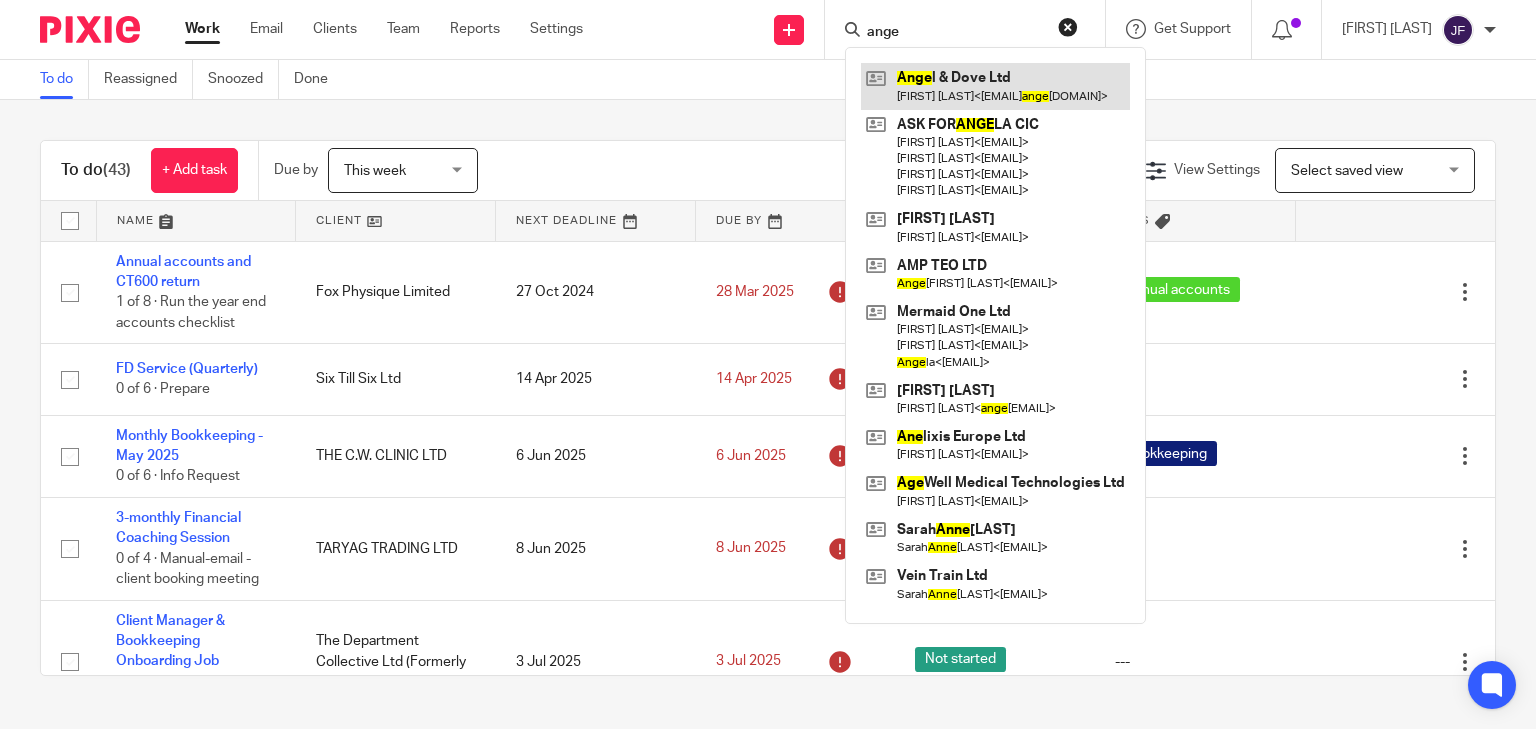 type on "ange" 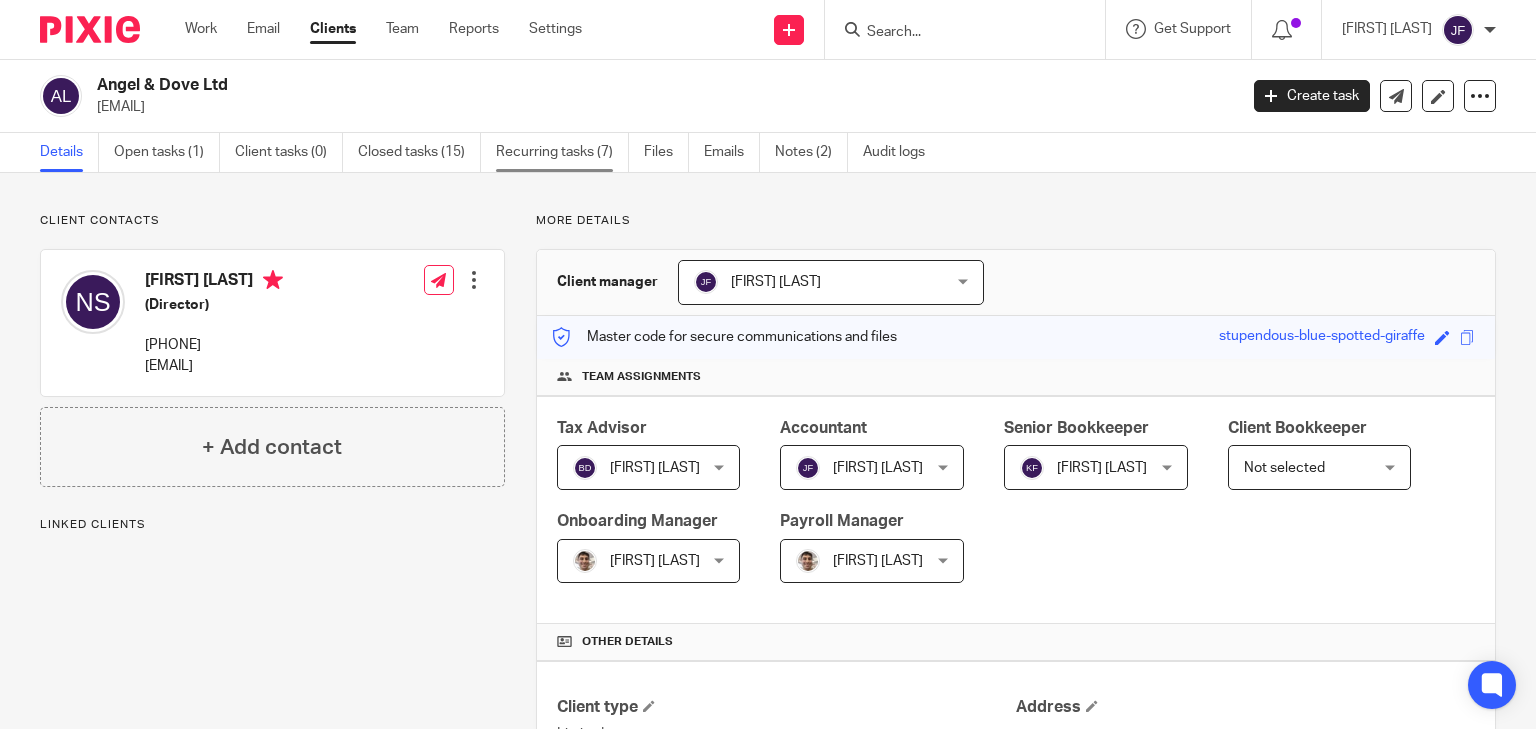 scroll, scrollTop: 0, scrollLeft: 0, axis: both 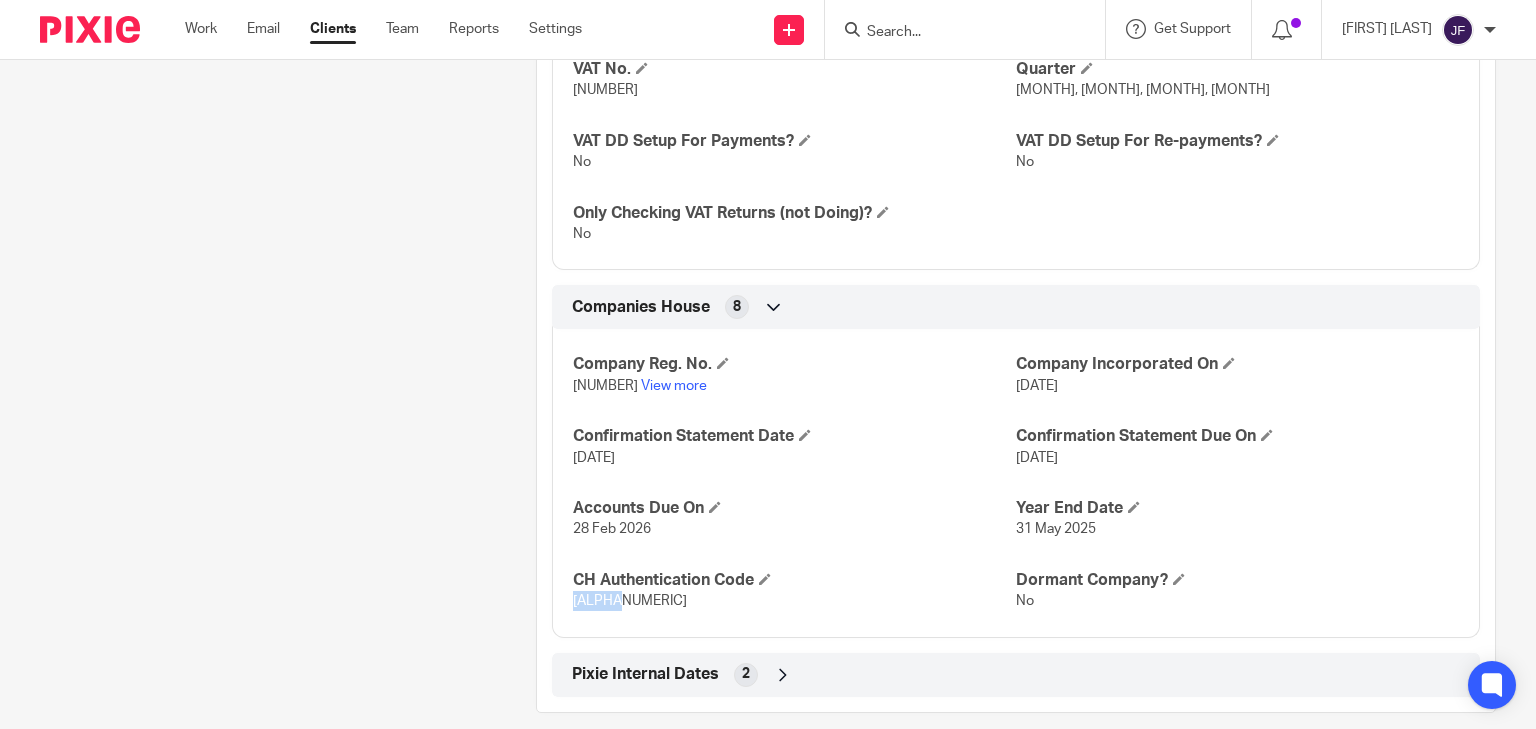 drag, startPoint x: 568, startPoint y: 576, endPoint x: 633, endPoint y: 581, distance: 65.192024 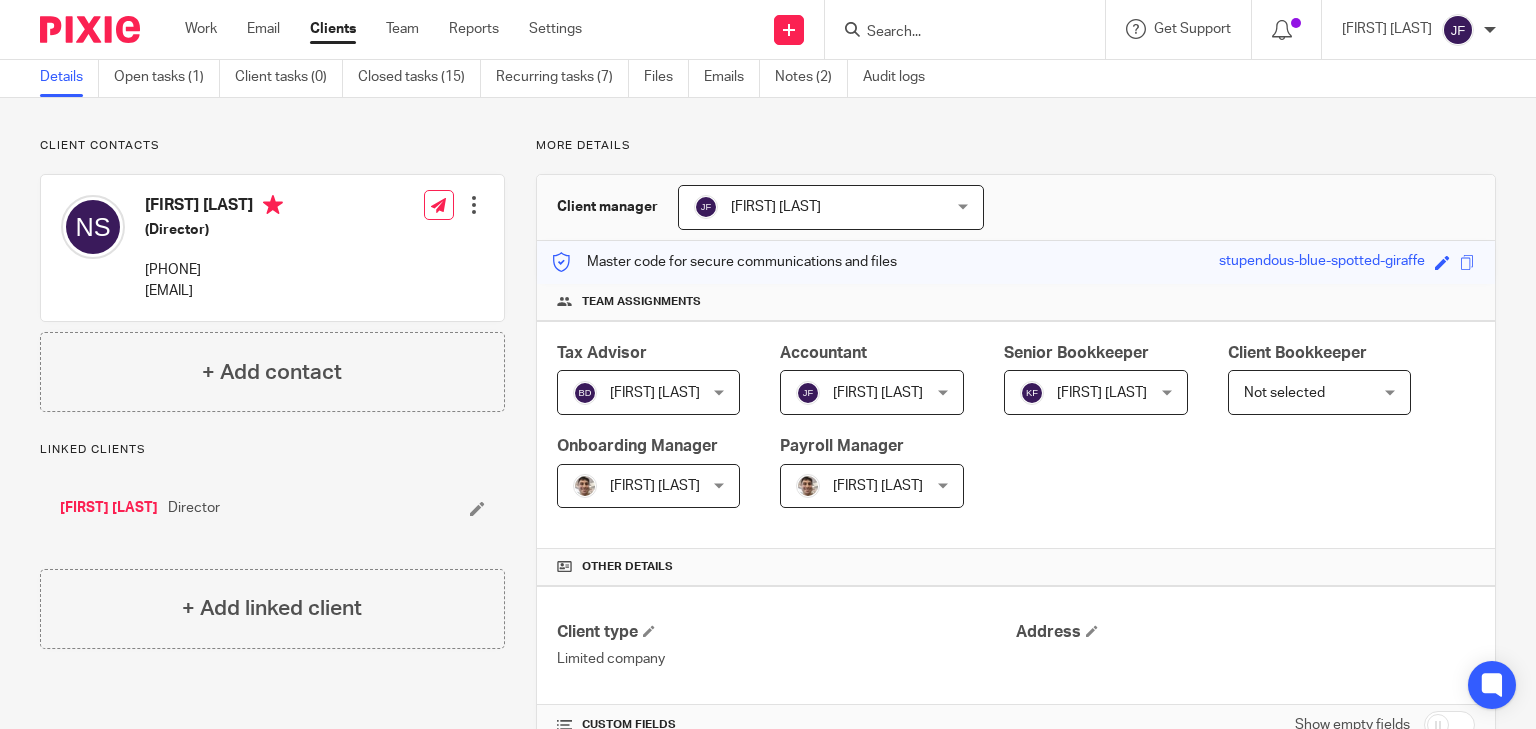 scroll, scrollTop: 74, scrollLeft: 0, axis: vertical 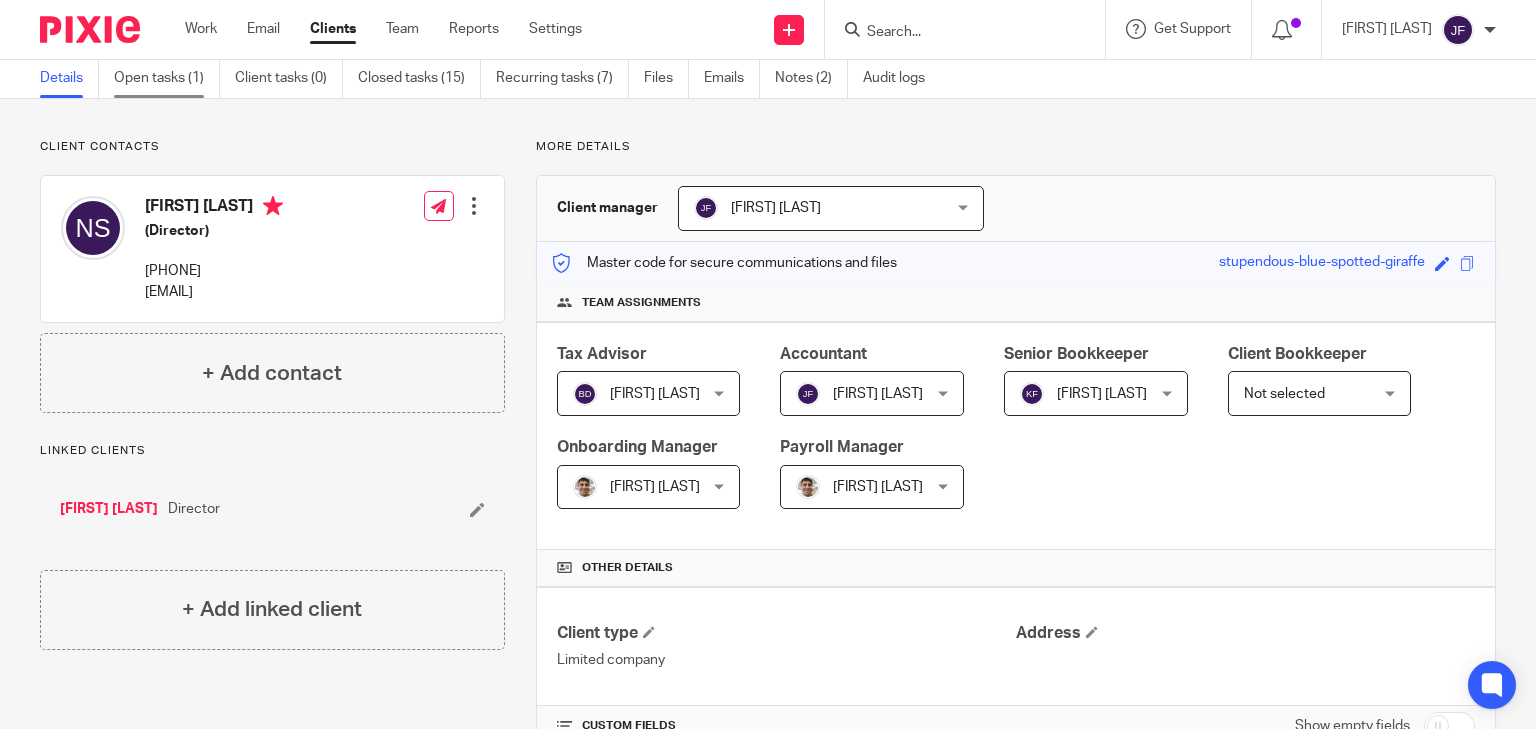 click on "Open tasks (1)" at bounding box center (167, 78) 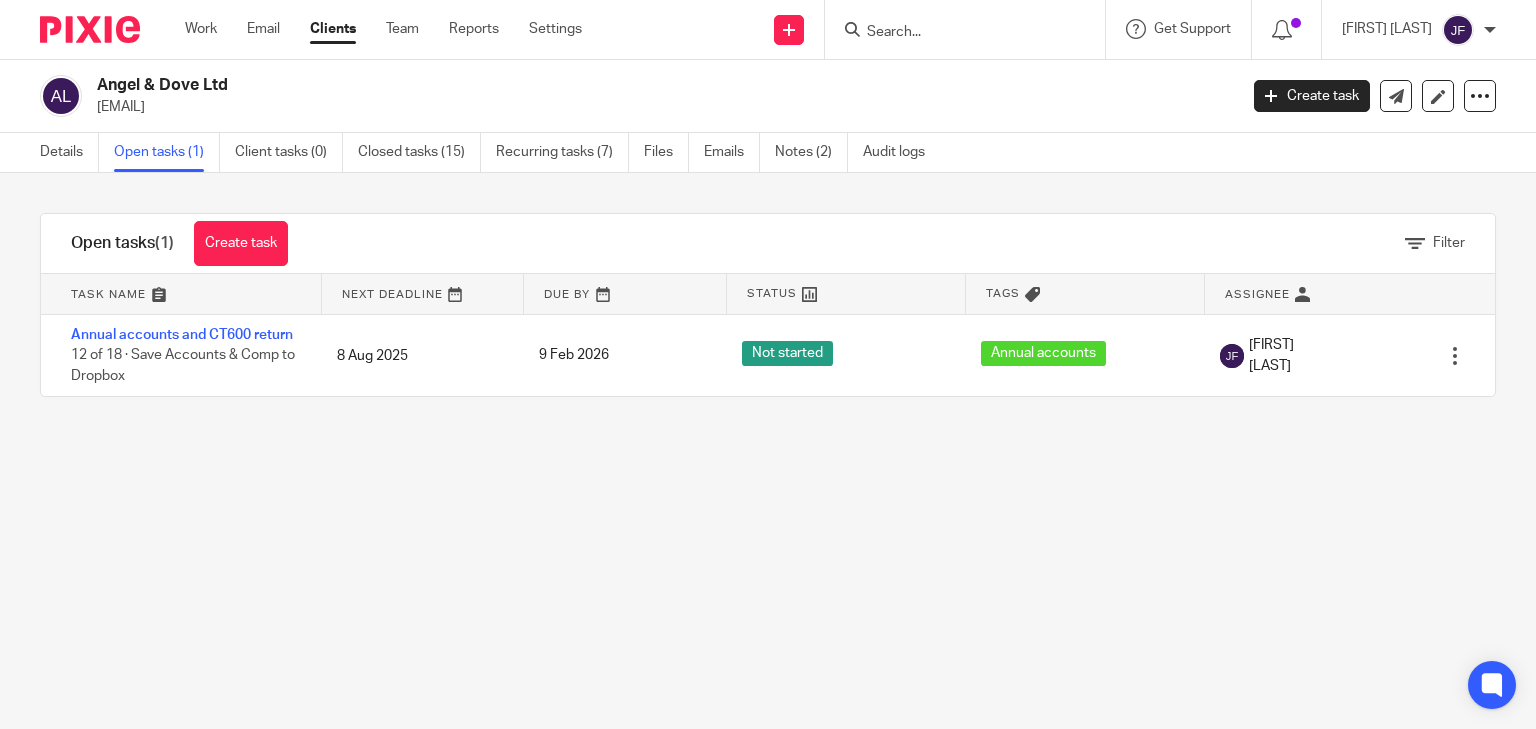 scroll, scrollTop: 0, scrollLeft: 0, axis: both 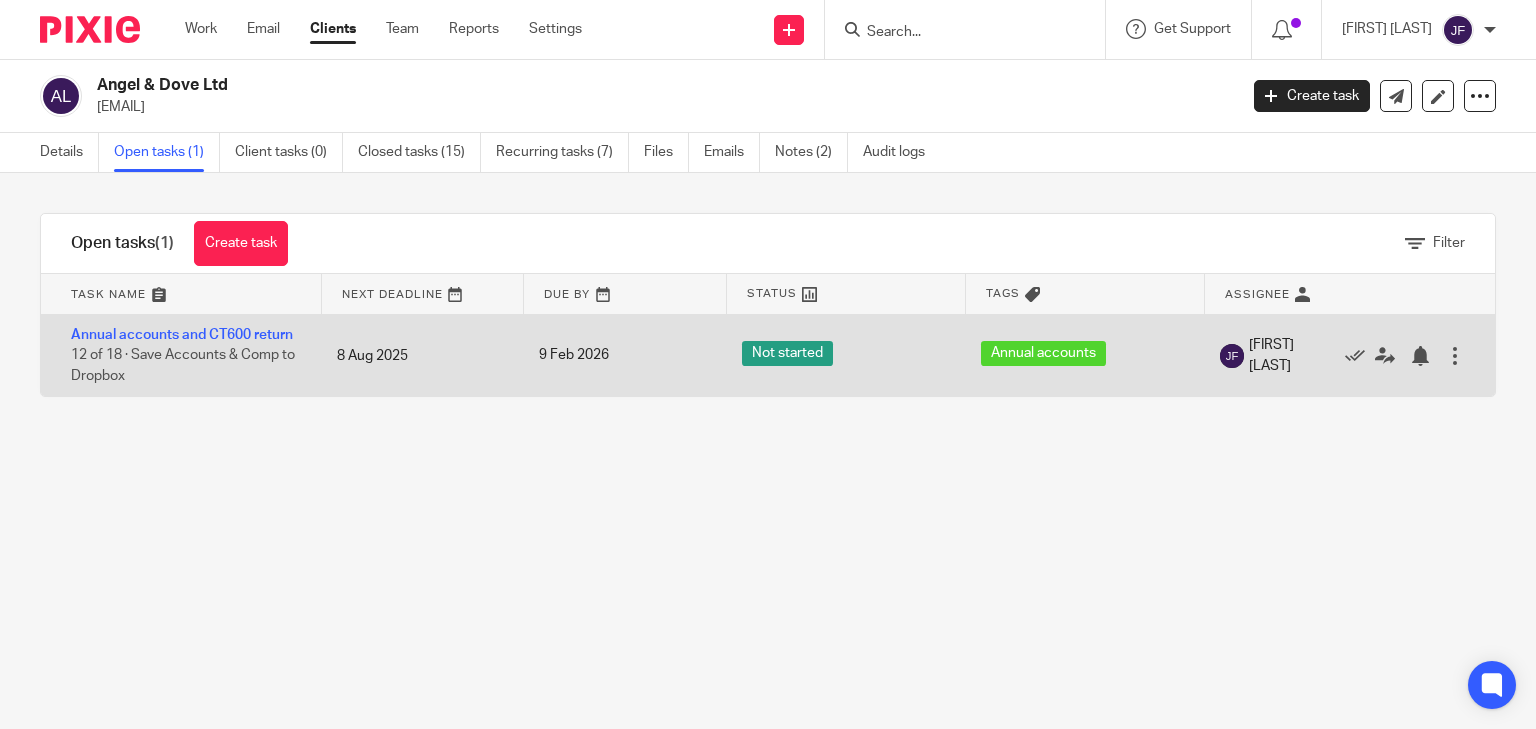 click on "Annual accounts and CT600 return
12
of
18 ·
Save Accounts & Comp to Dropbox" at bounding box center (179, 355) 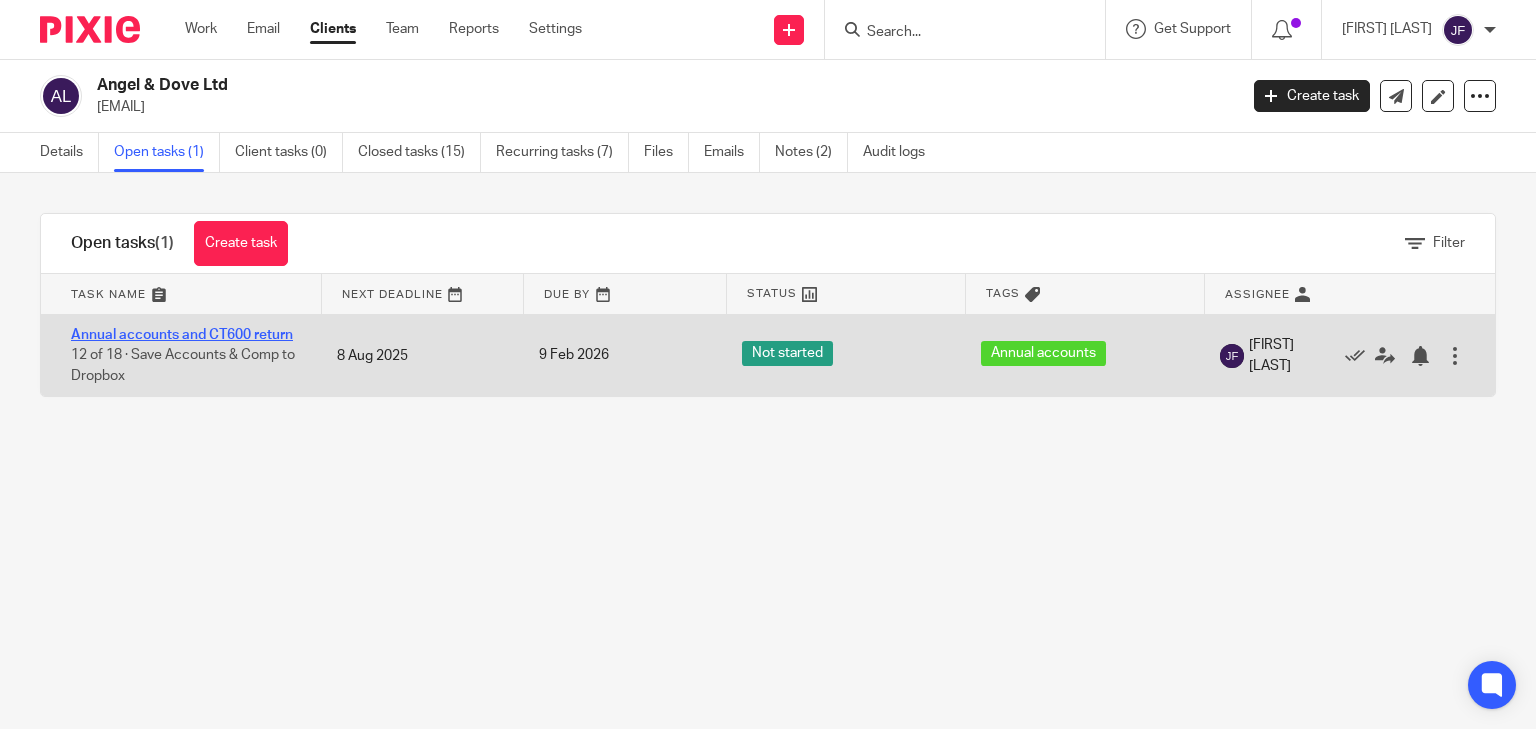 click on "Annual accounts and CT600 return" at bounding box center [182, 335] 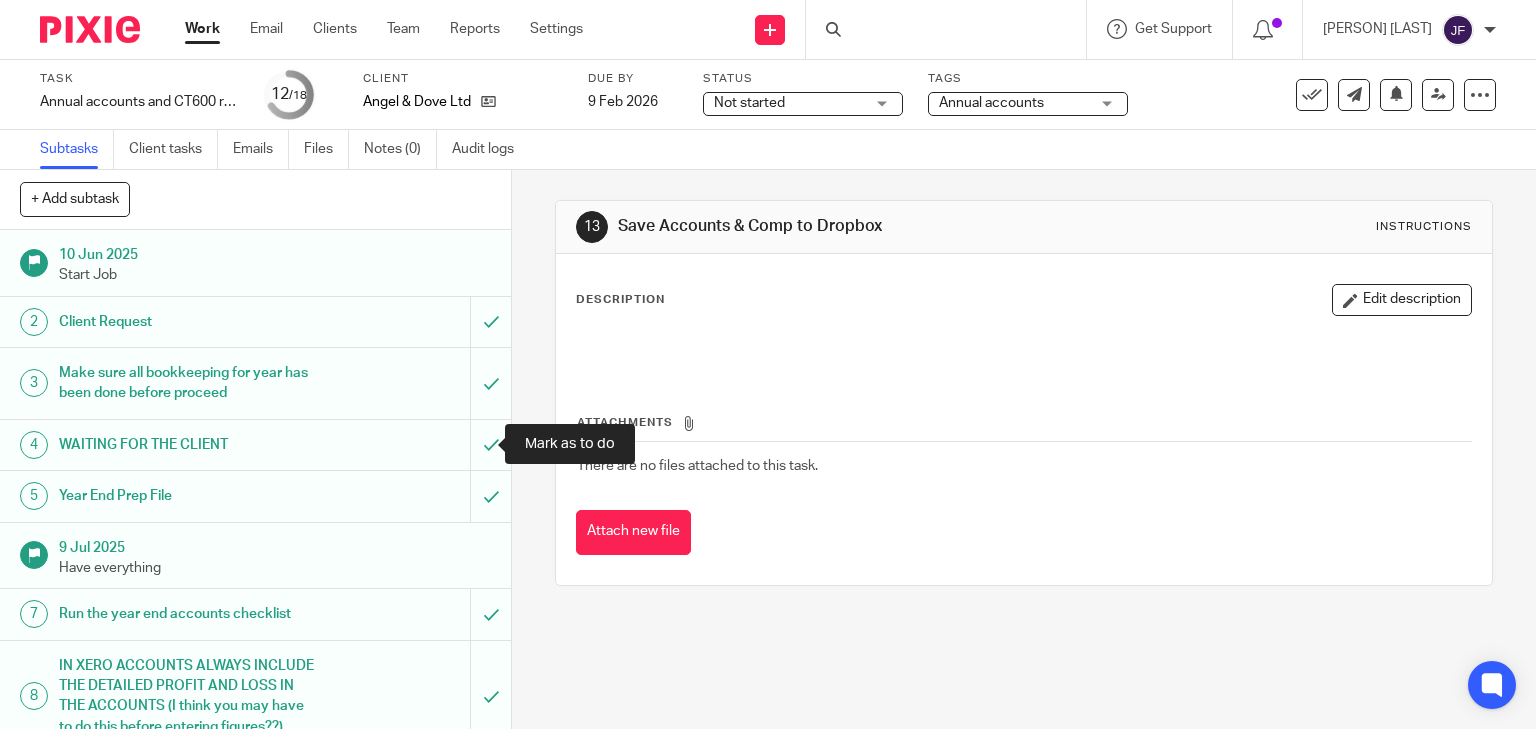 scroll, scrollTop: 0, scrollLeft: 0, axis: both 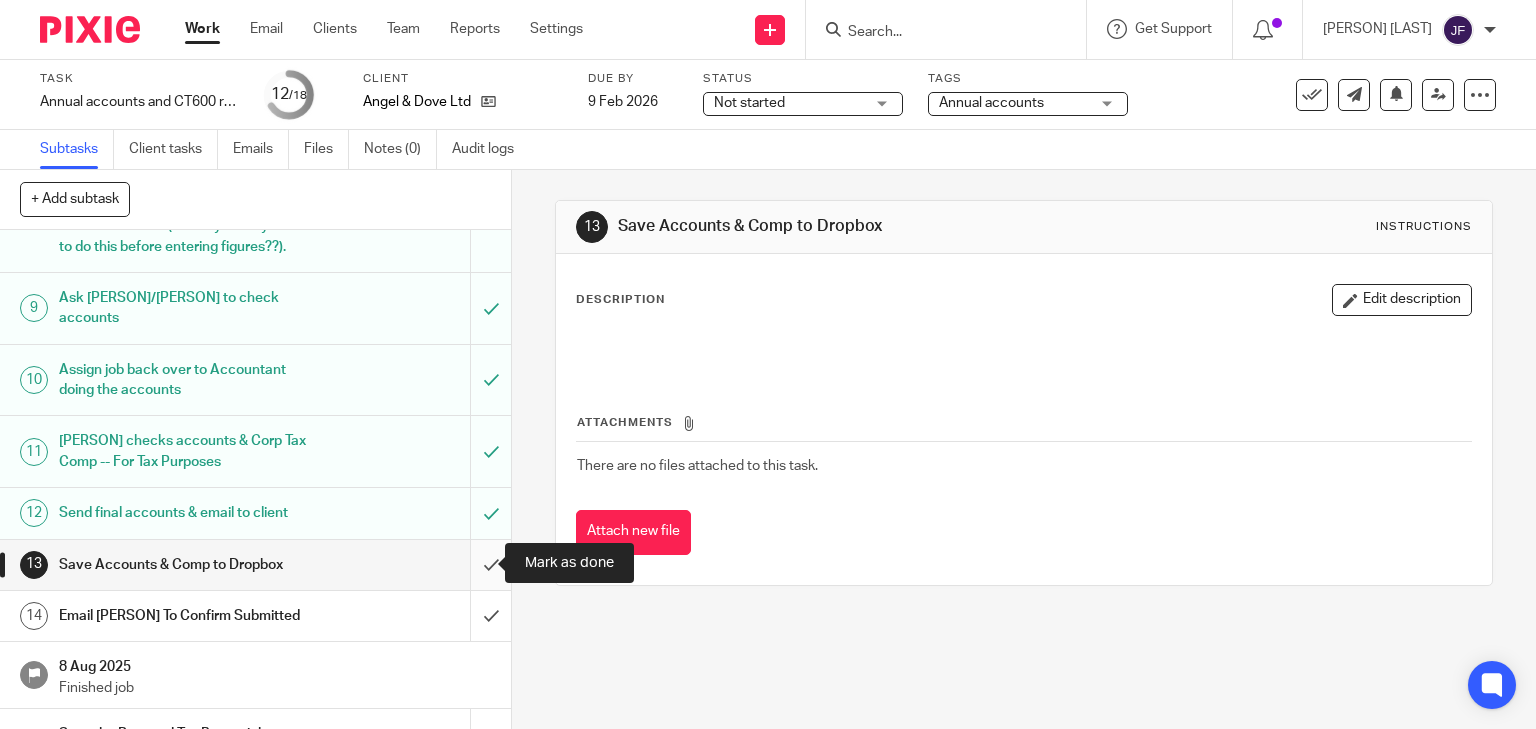 click at bounding box center [255, 565] 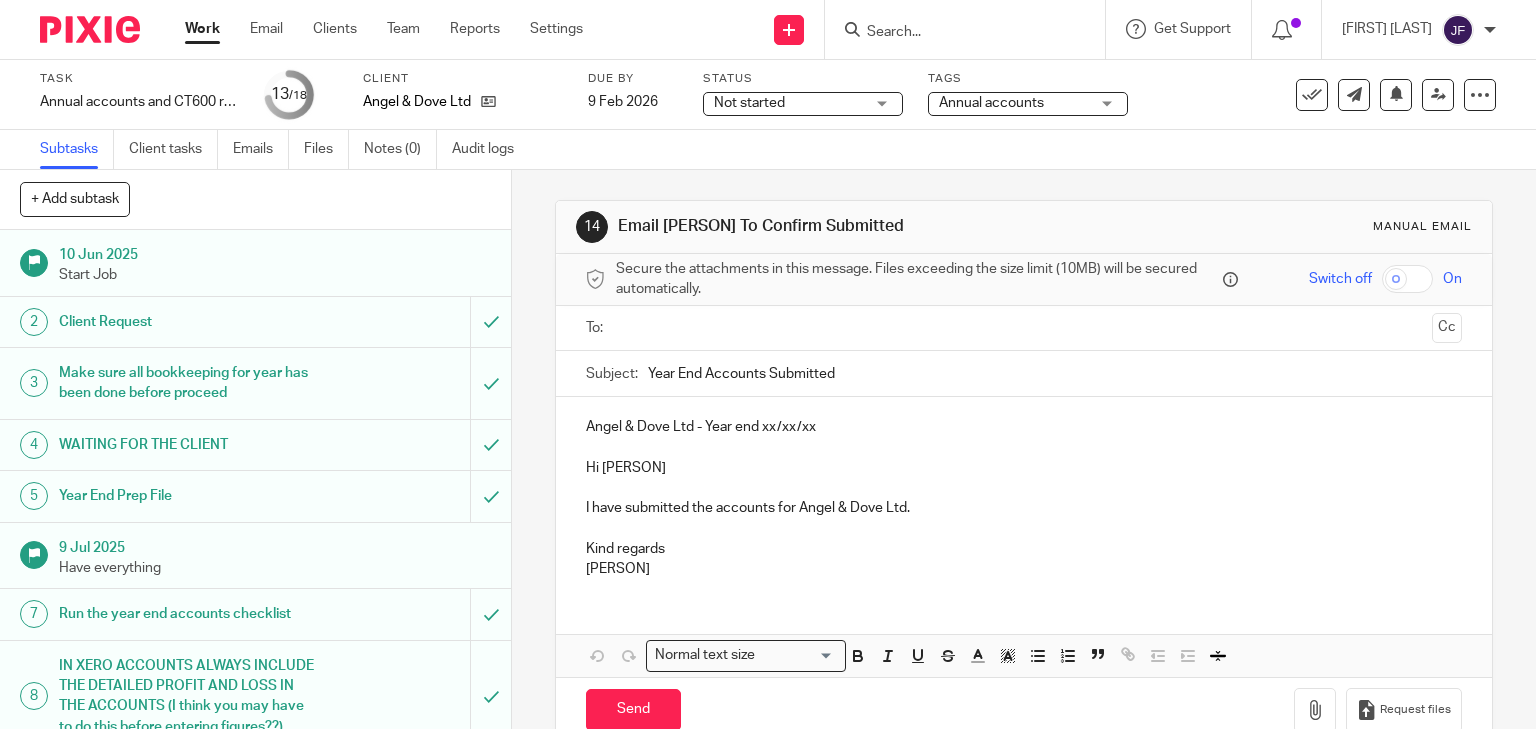 scroll, scrollTop: 0, scrollLeft: 0, axis: both 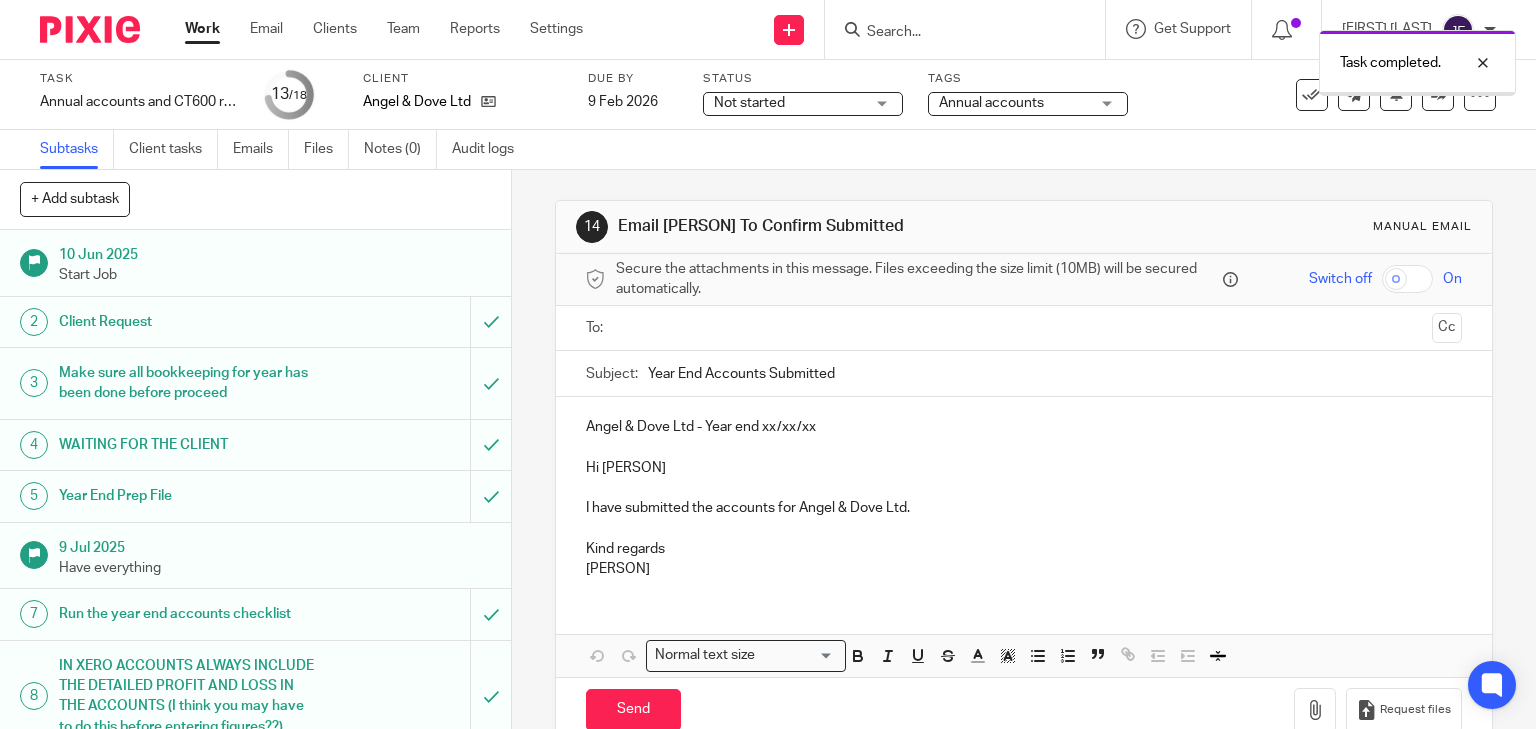 click at bounding box center [1023, 328] 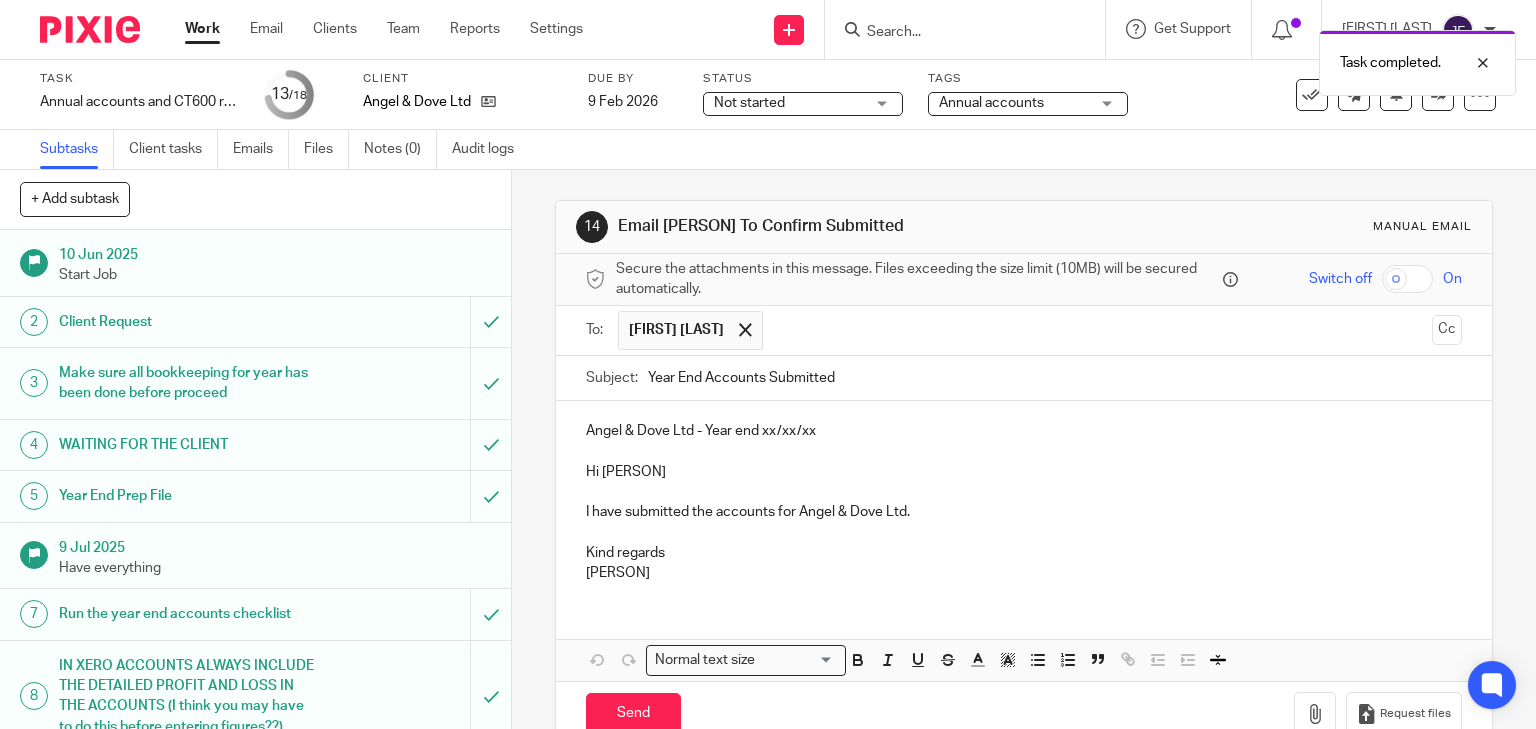 click on "Angel & Dove Ltd - Year end xx/xx/xx" at bounding box center (1024, 431) 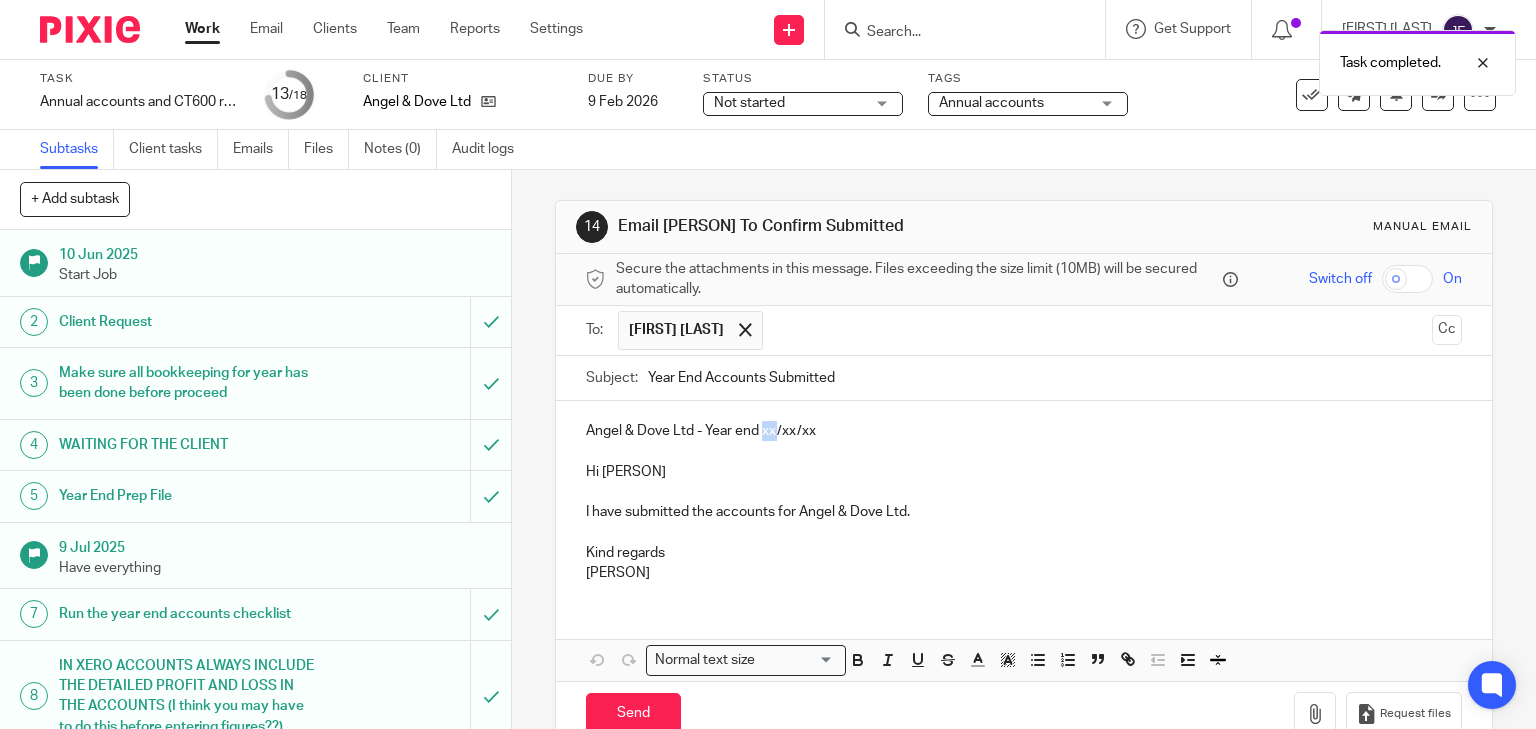 type 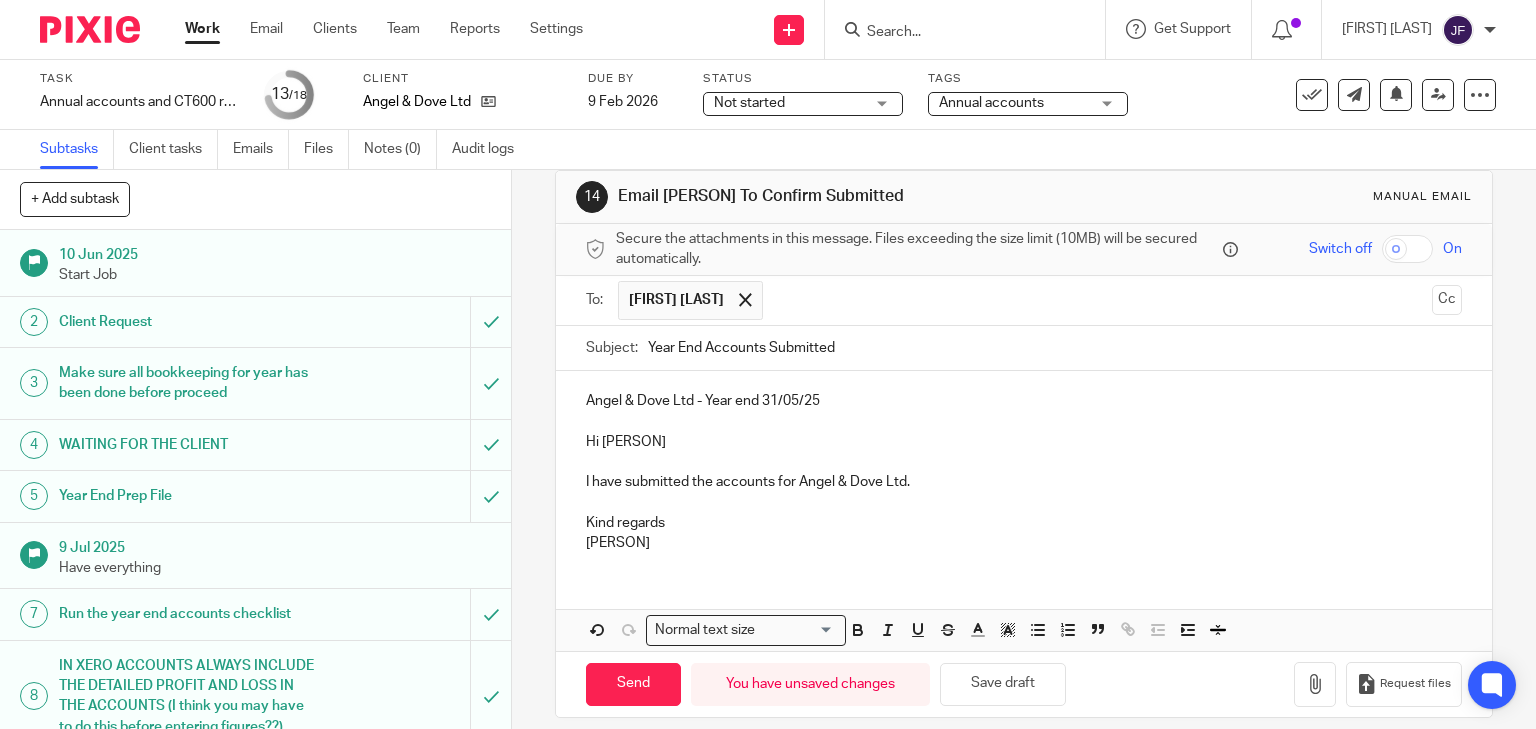 scroll, scrollTop: 45, scrollLeft: 0, axis: vertical 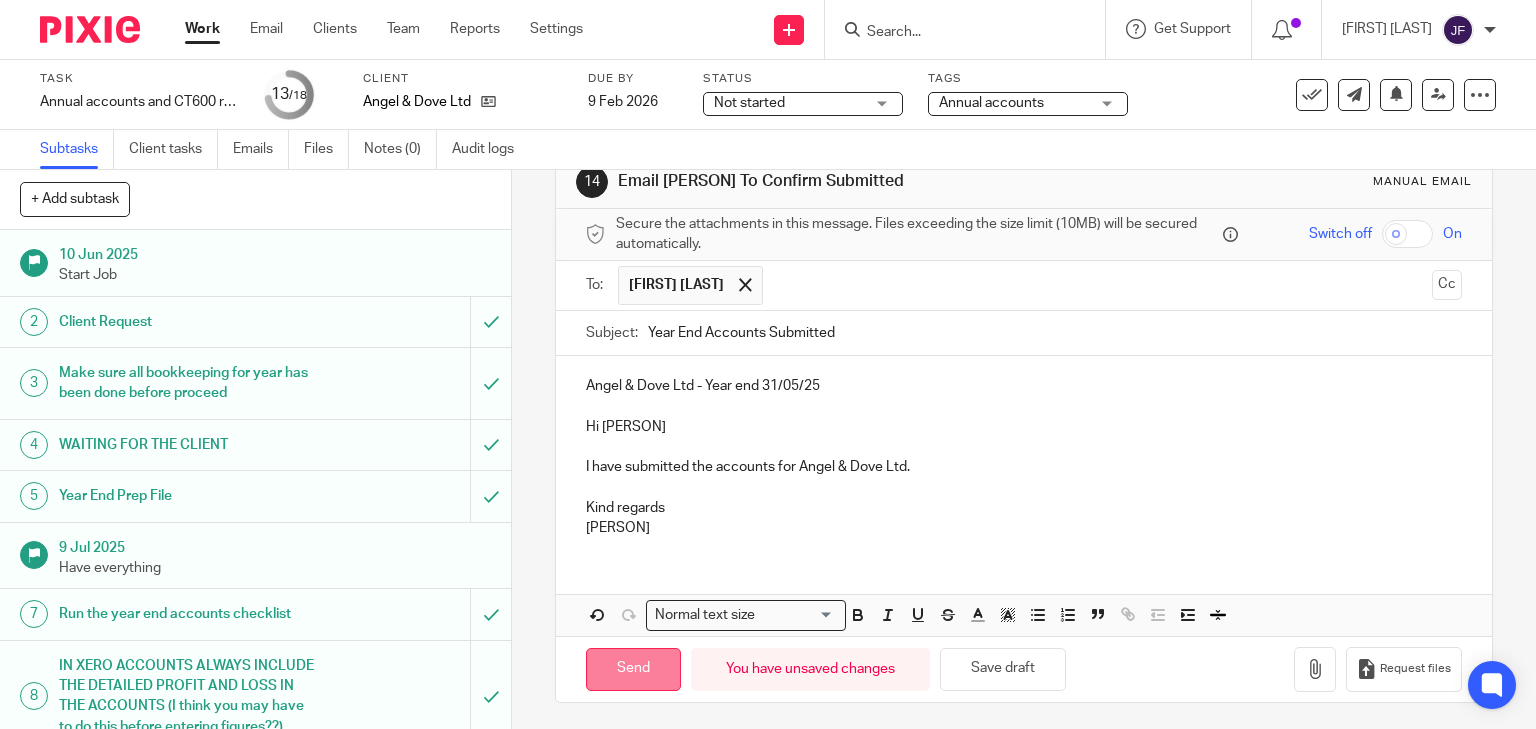 click on "Send" at bounding box center [633, 669] 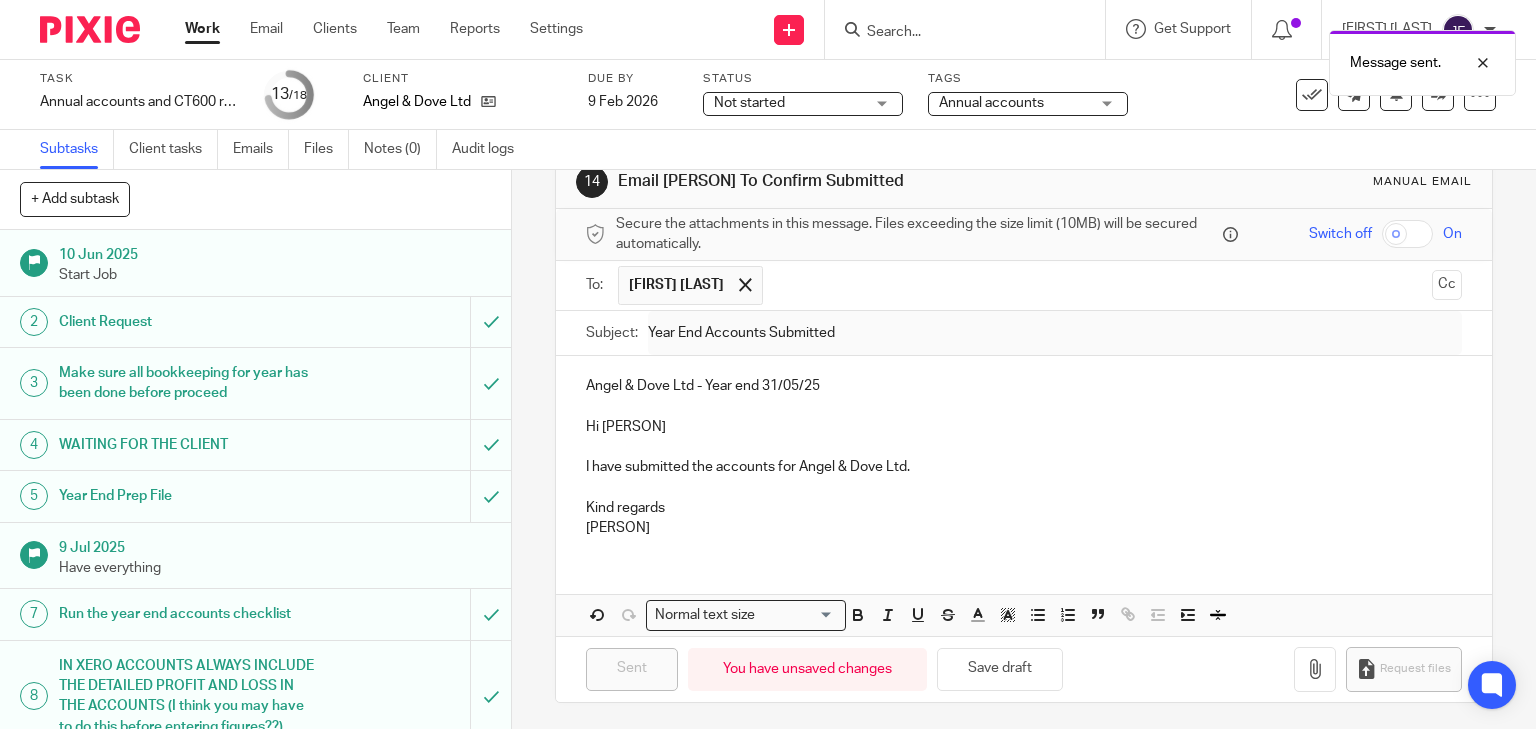 type on "Sent" 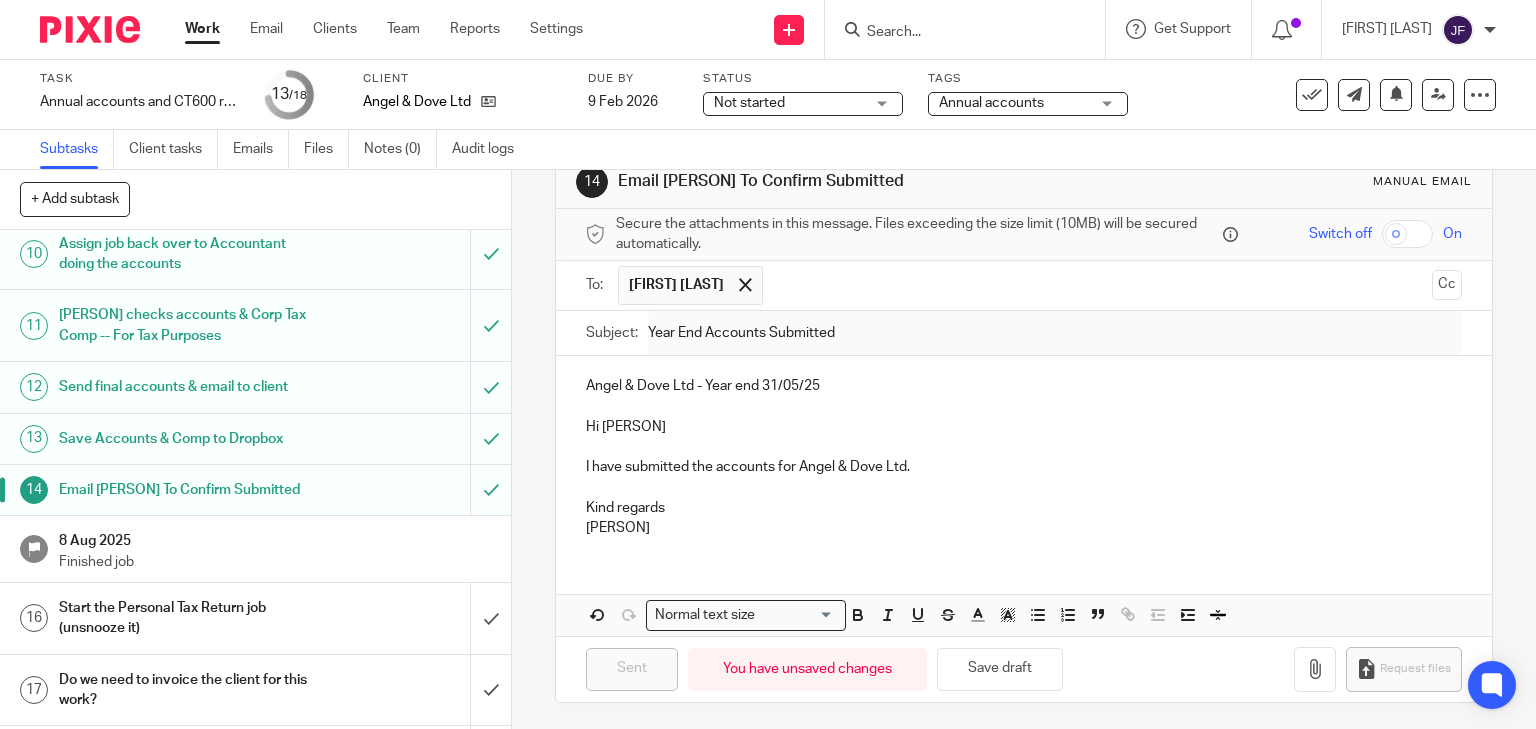 scroll, scrollTop: 651, scrollLeft: 0, axis: vertical 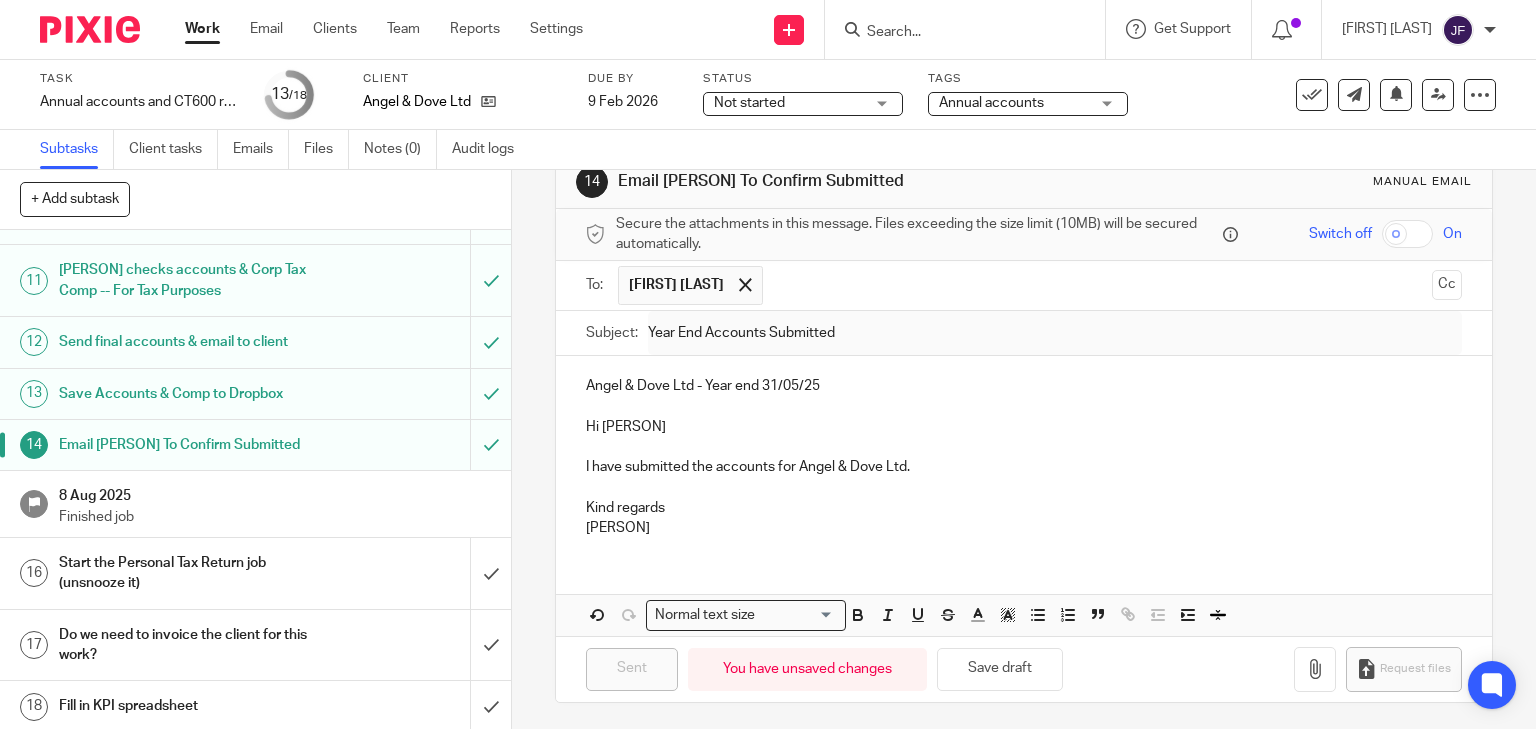 click on "Start the Personal Tax Return job (unsnooze it)" at bounding box center (189, 573) 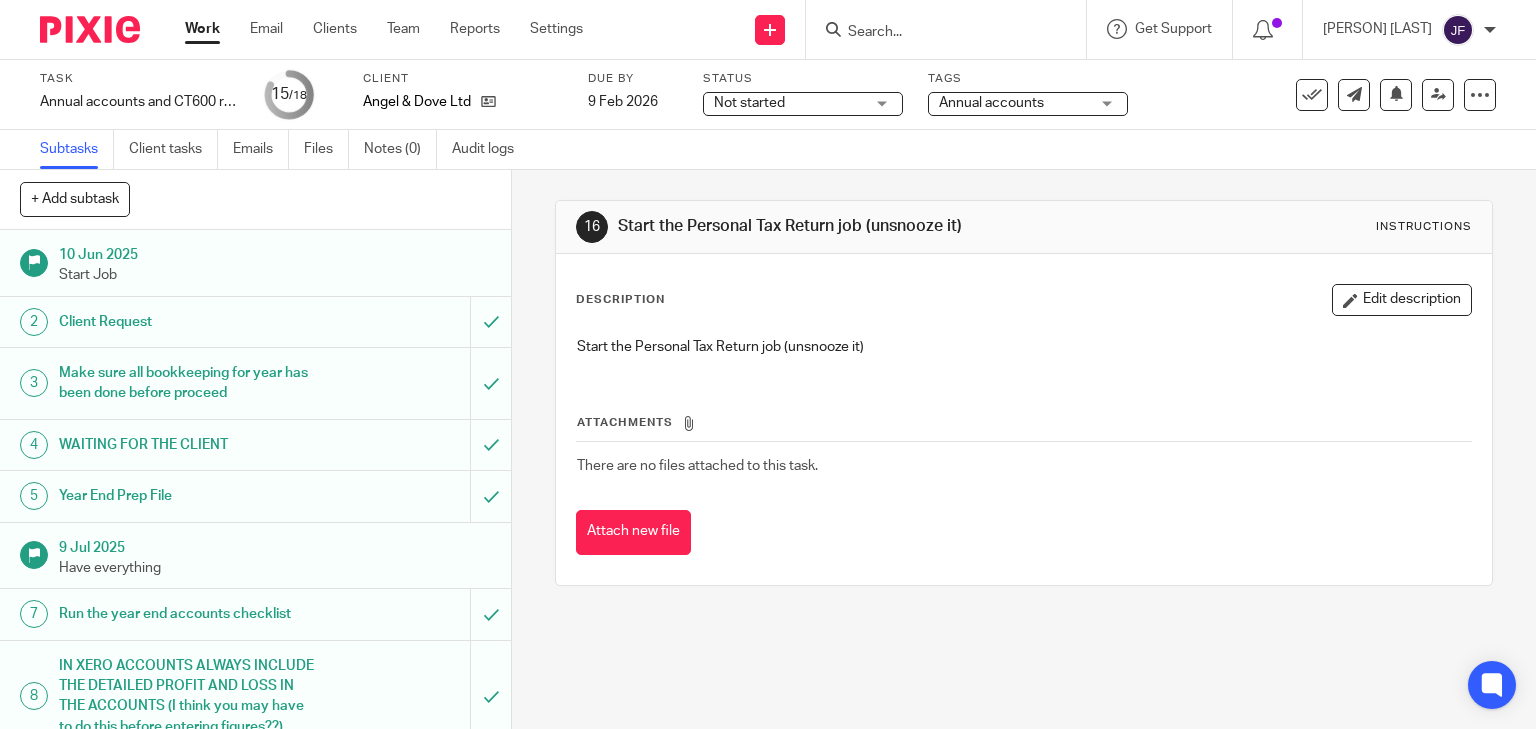 scroll, scrollTop: 0, scrollLeft: 0, axis: both 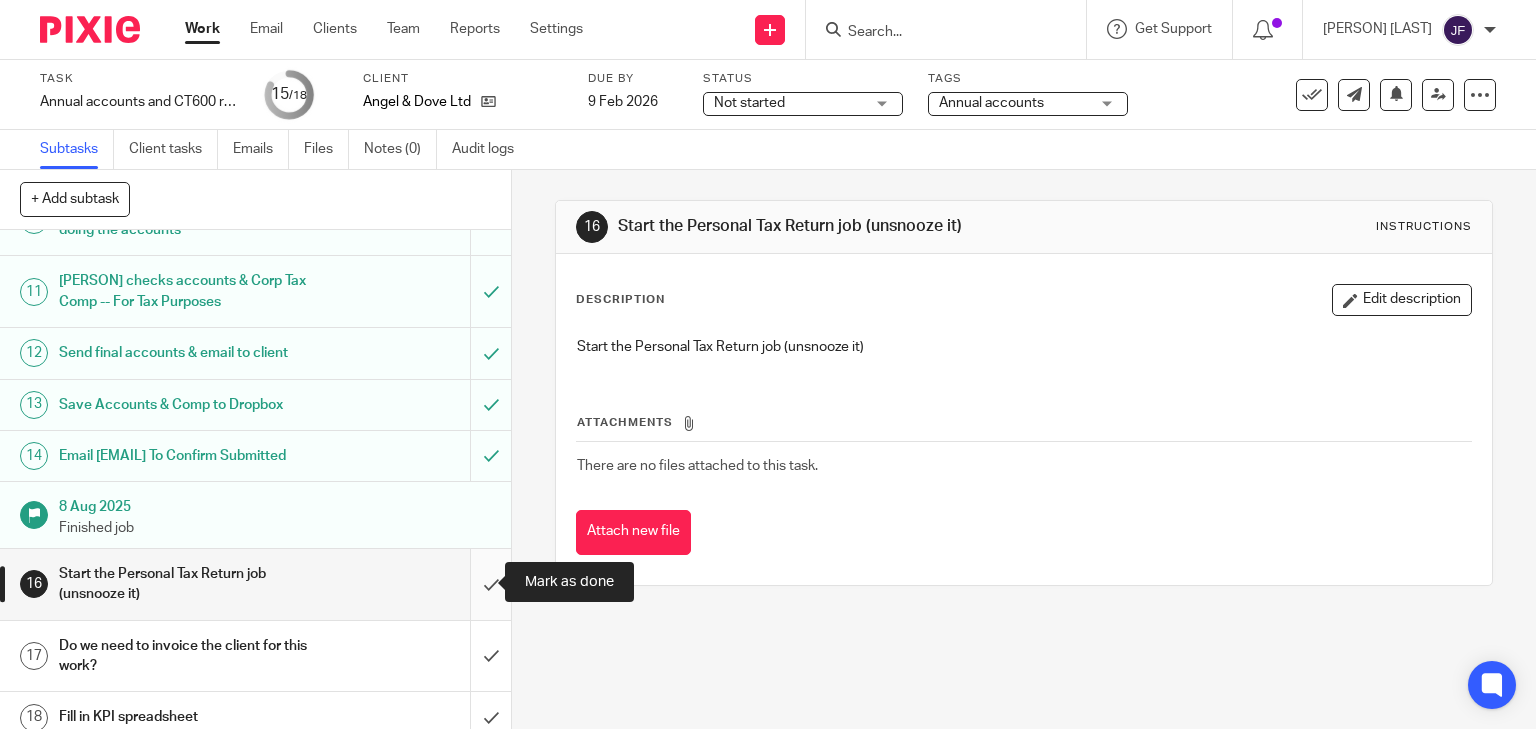 click at bounding box center [255, 584] 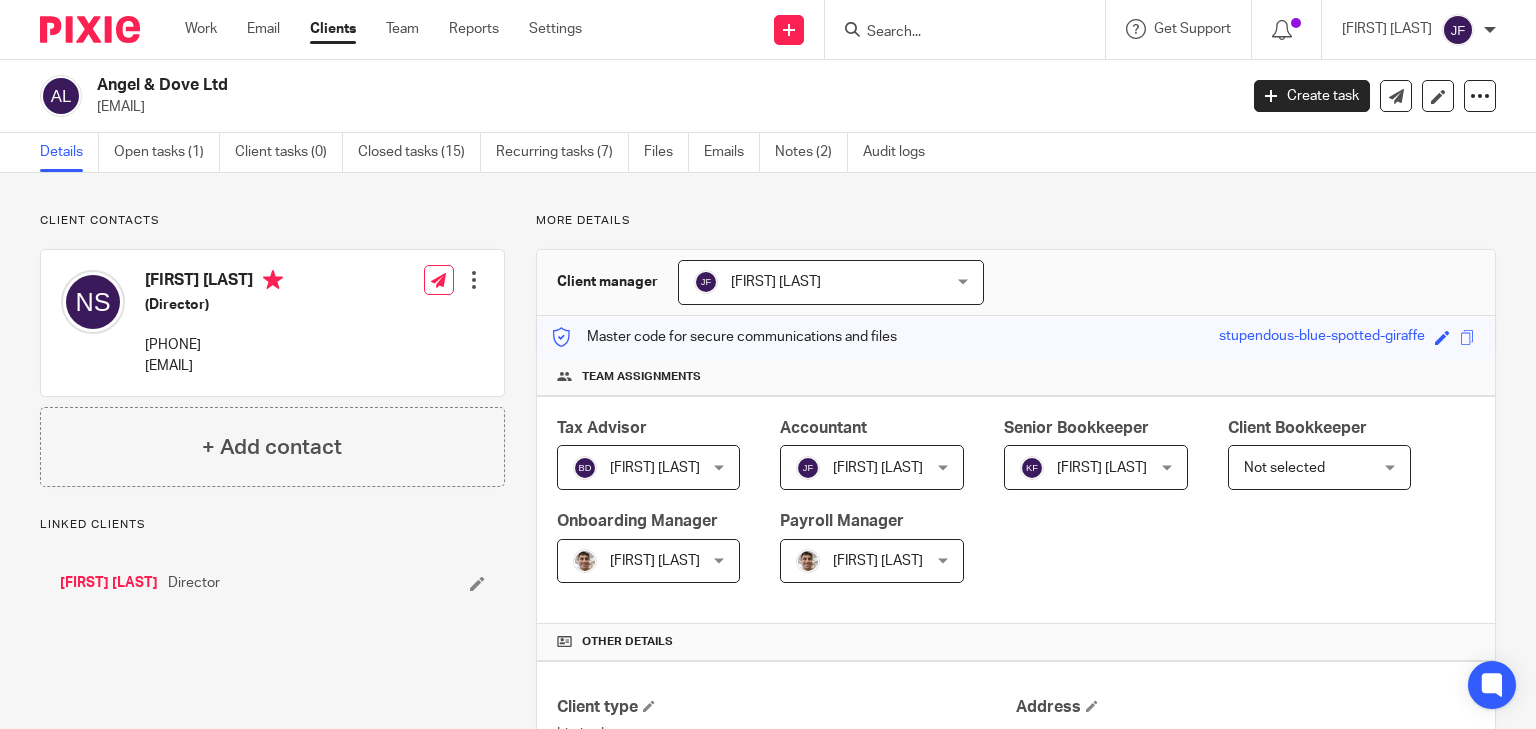 scroll, scrollTop: 0, scrollLeft: 0, axis: both 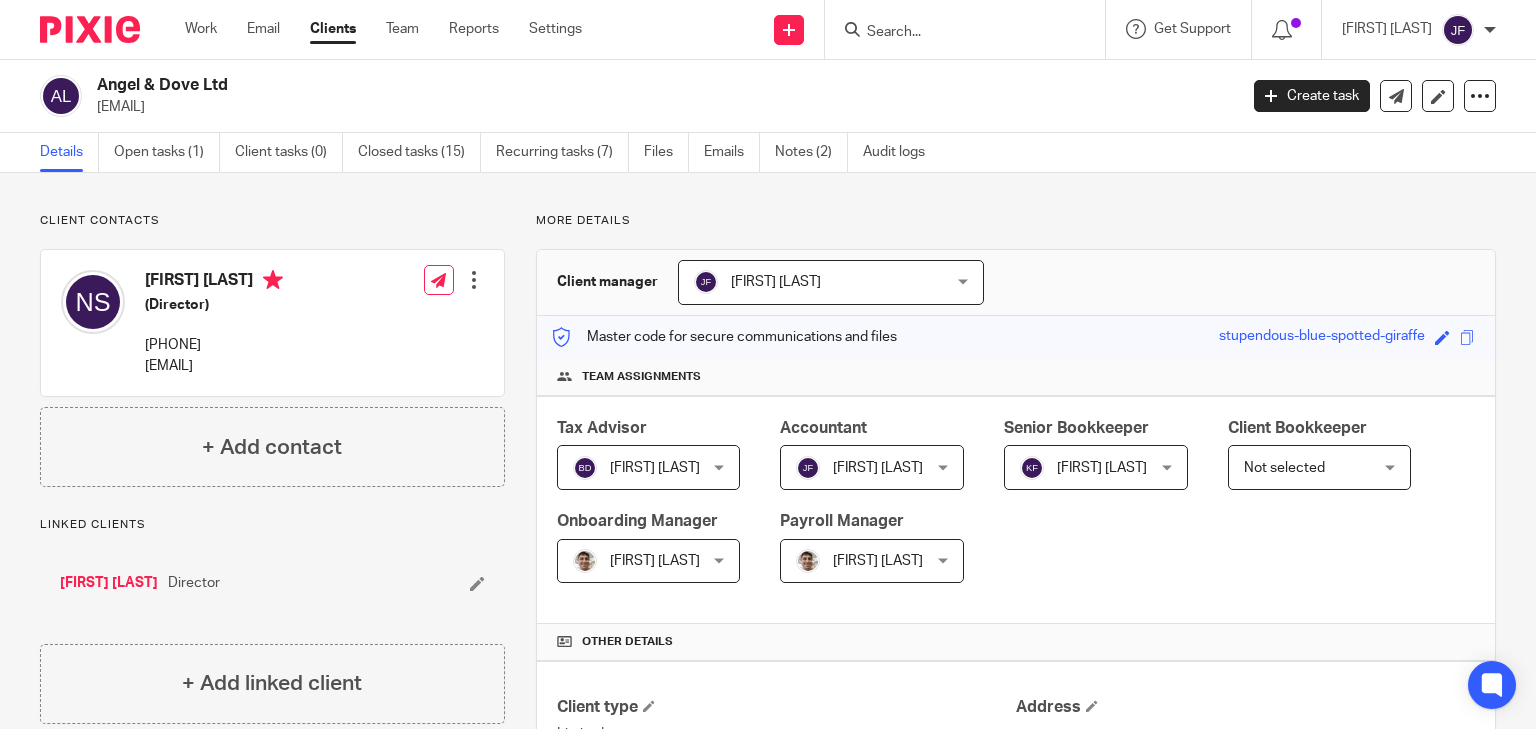click on "Nicky Sherwood" at bounding box center (109, 583) 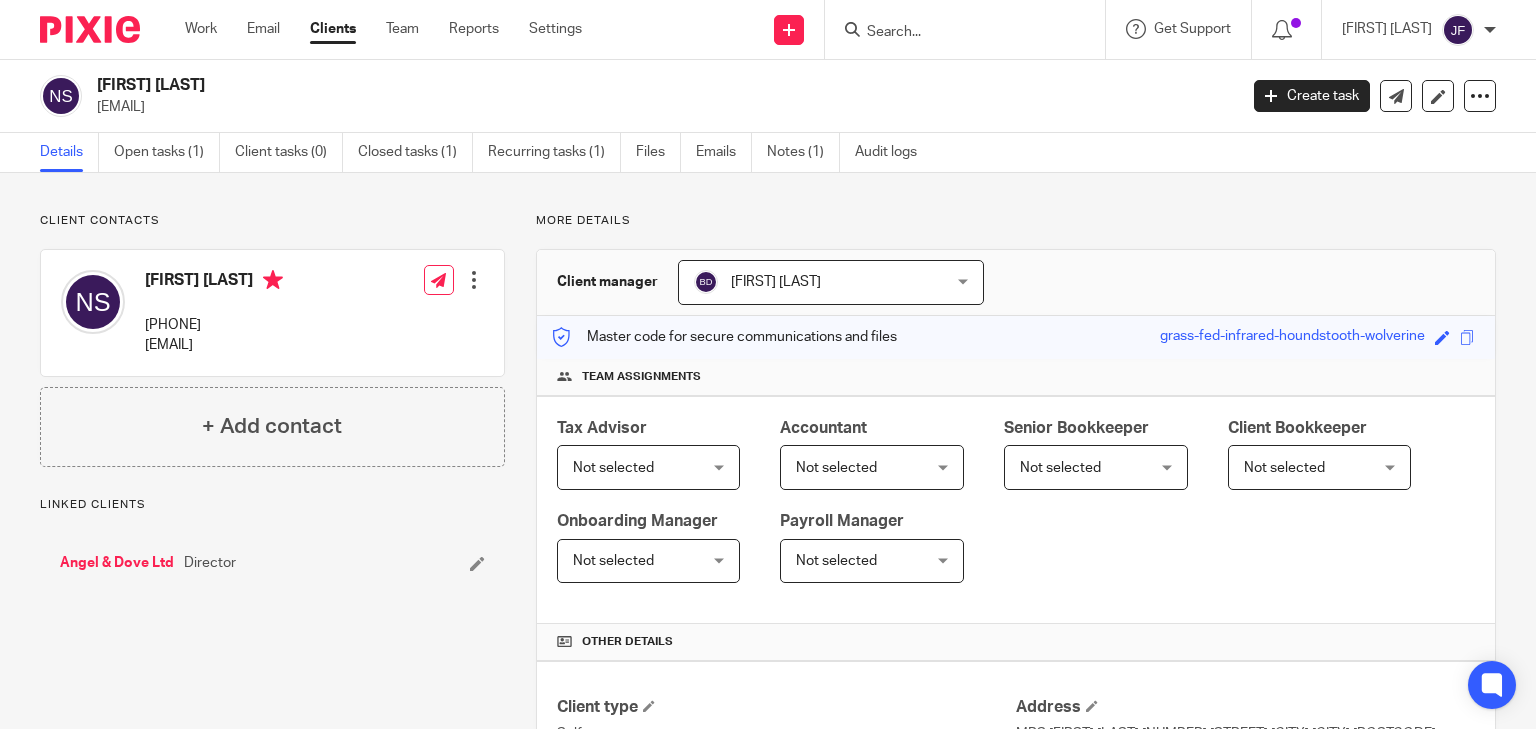 scroll, scrollTop: 0, scrollLeft: 0, axis: both 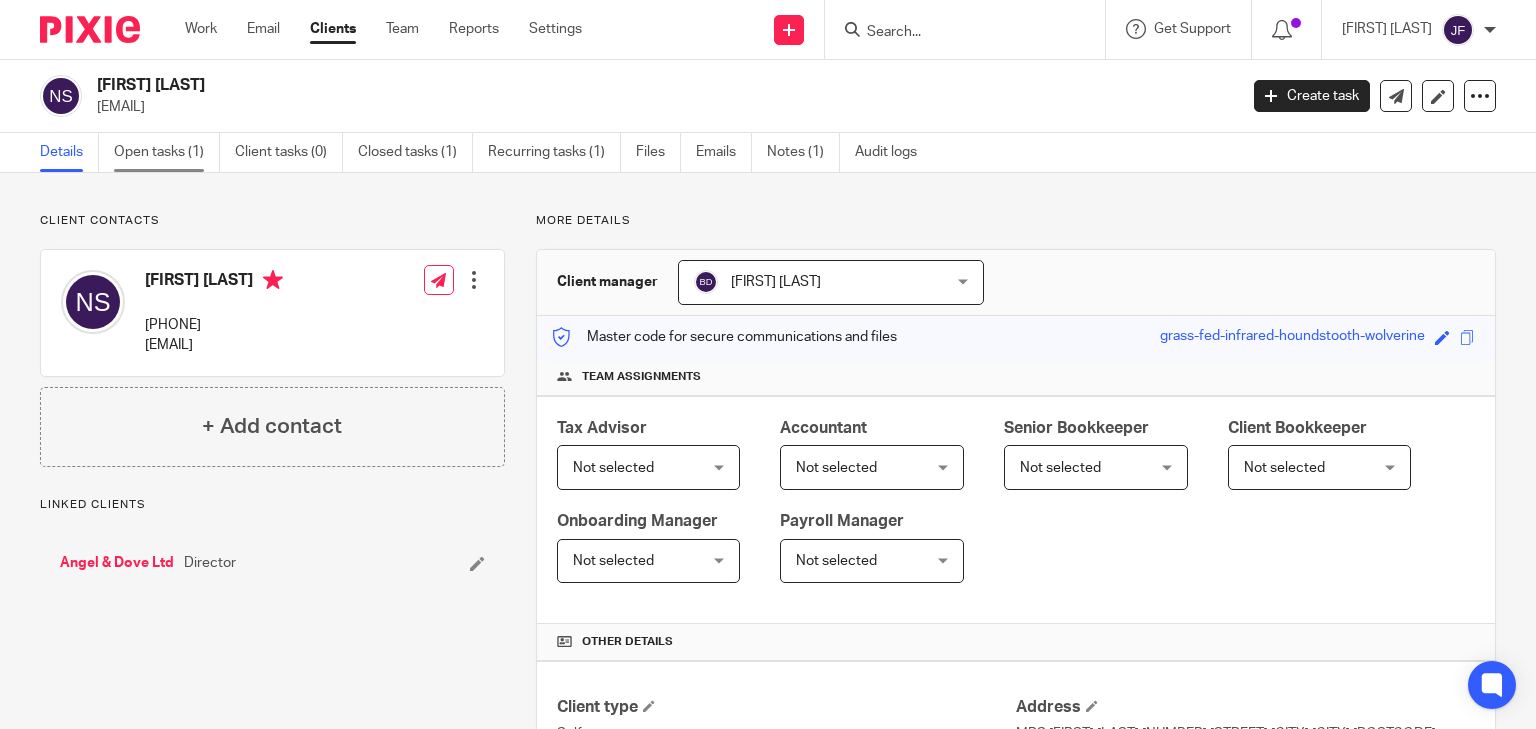click on "Open tasks (1)" at bounding box center (167, 152) 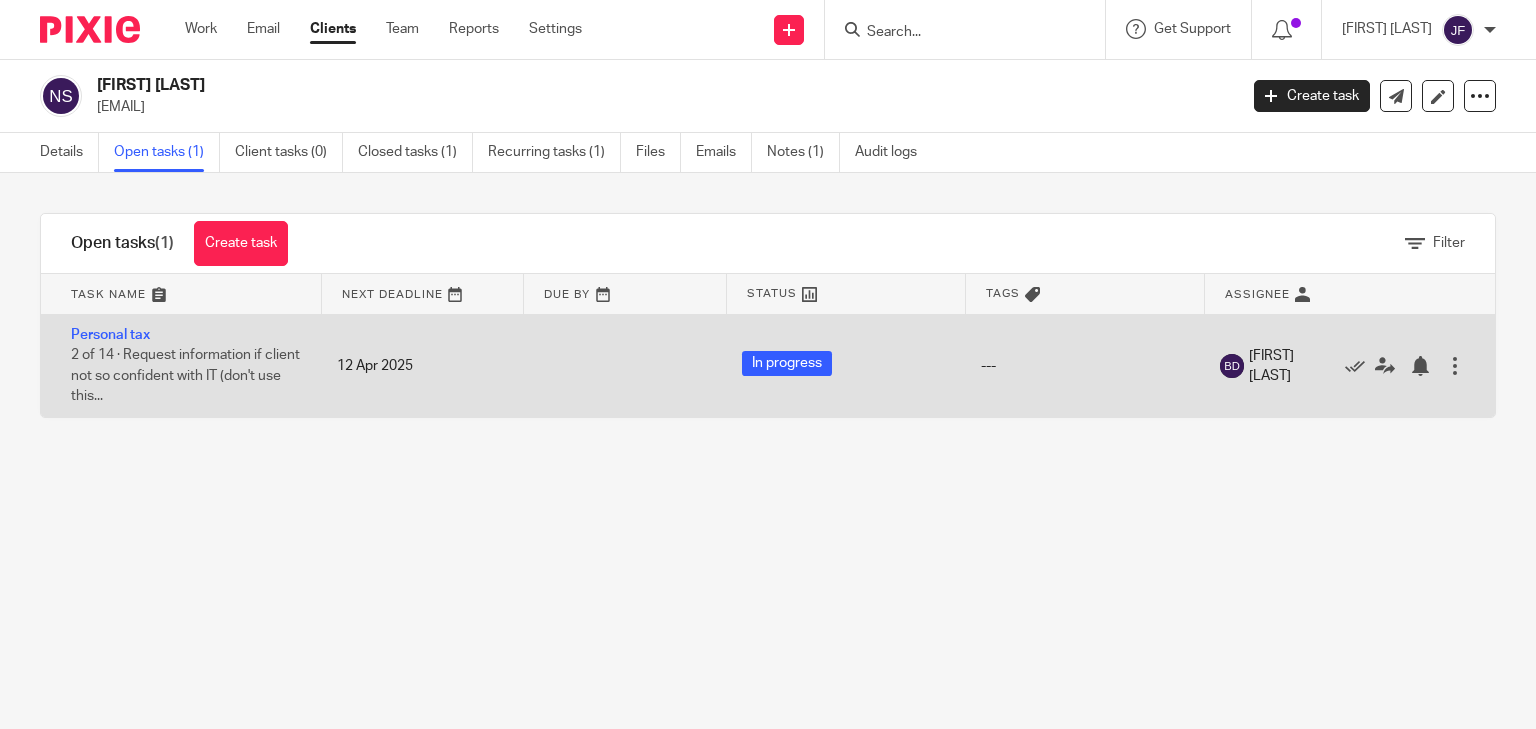 scroll, scrollTop: 0, scrollLeft: 0, axis: both 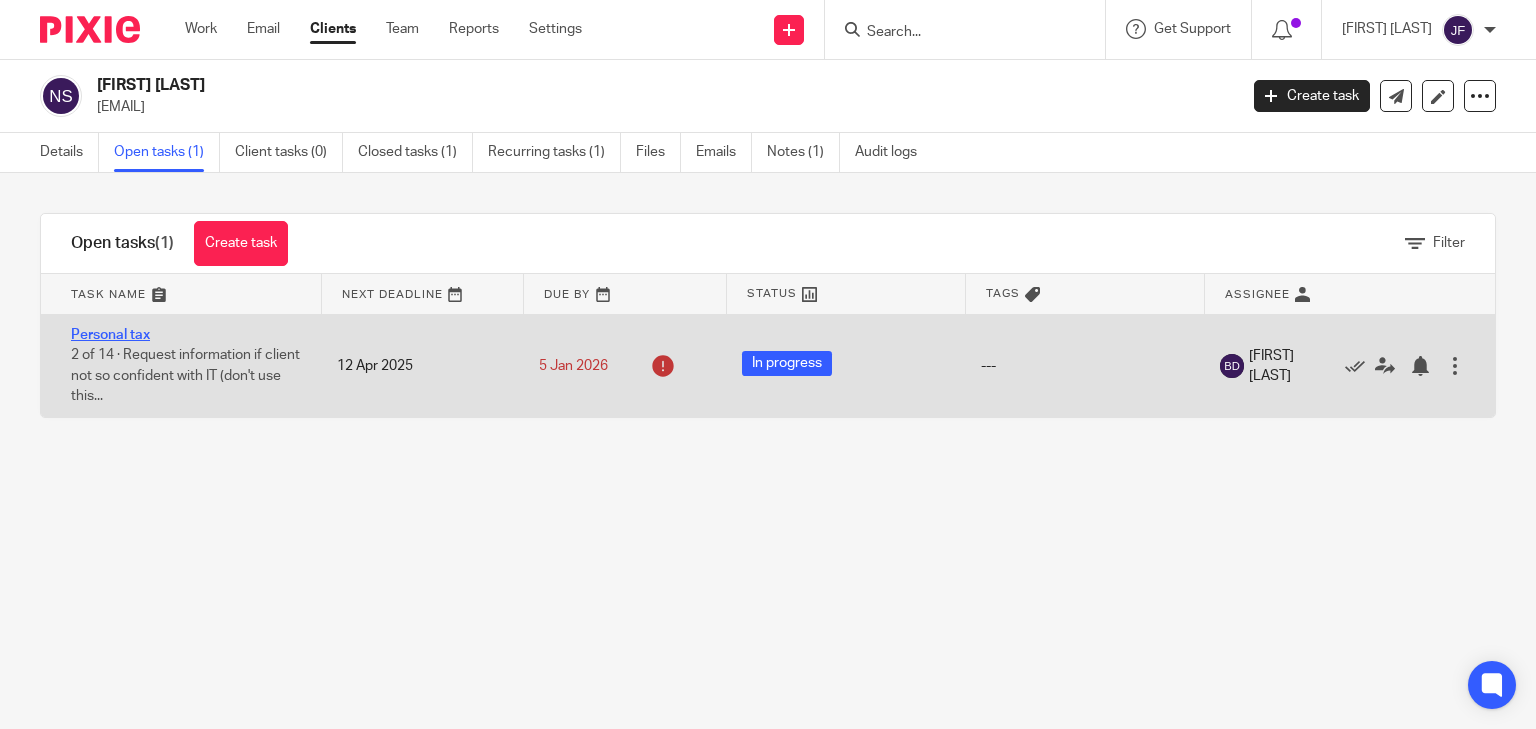 click on "Personal tax" at bounding box center [110, 335] 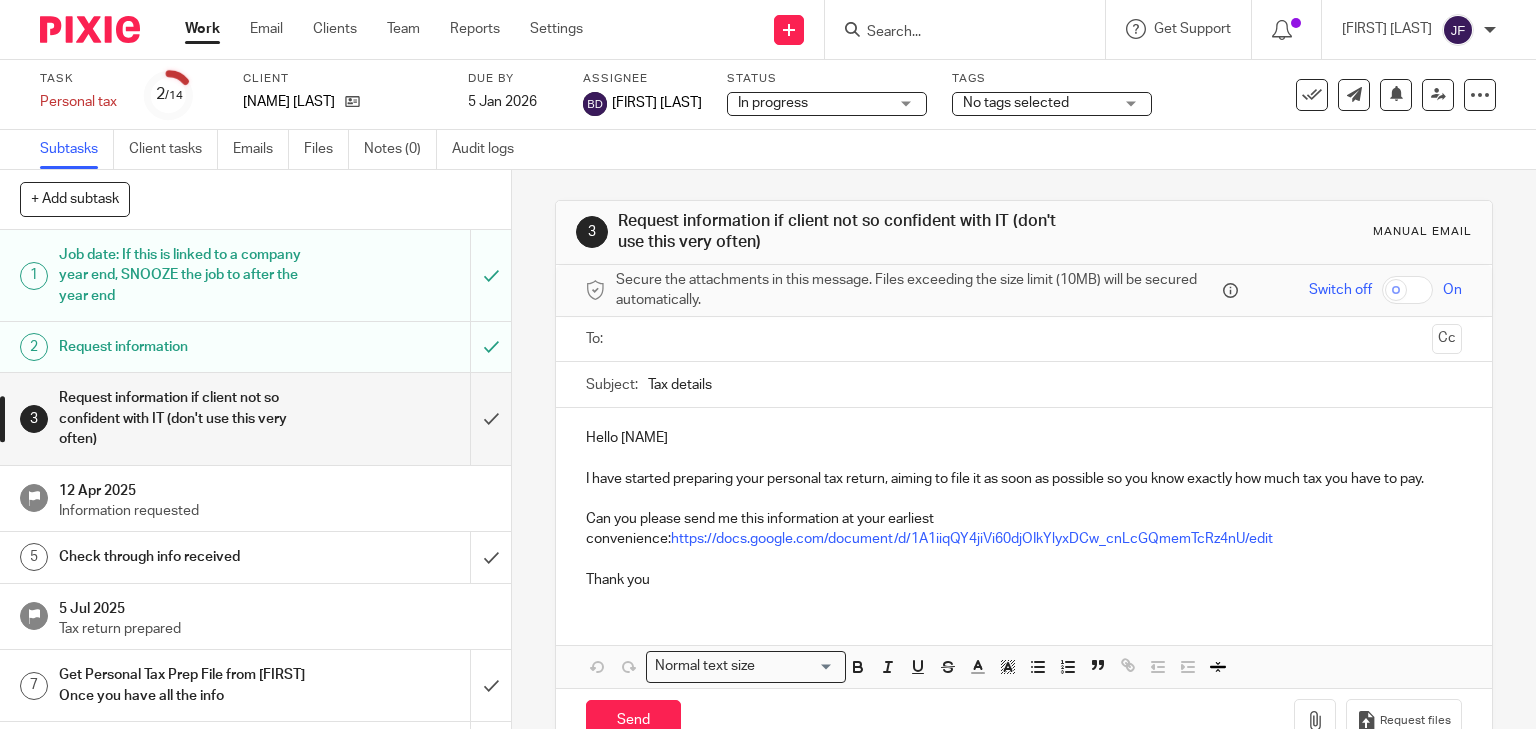 scroll, scrollTop: 0, scrollLeft: 0, axis: both 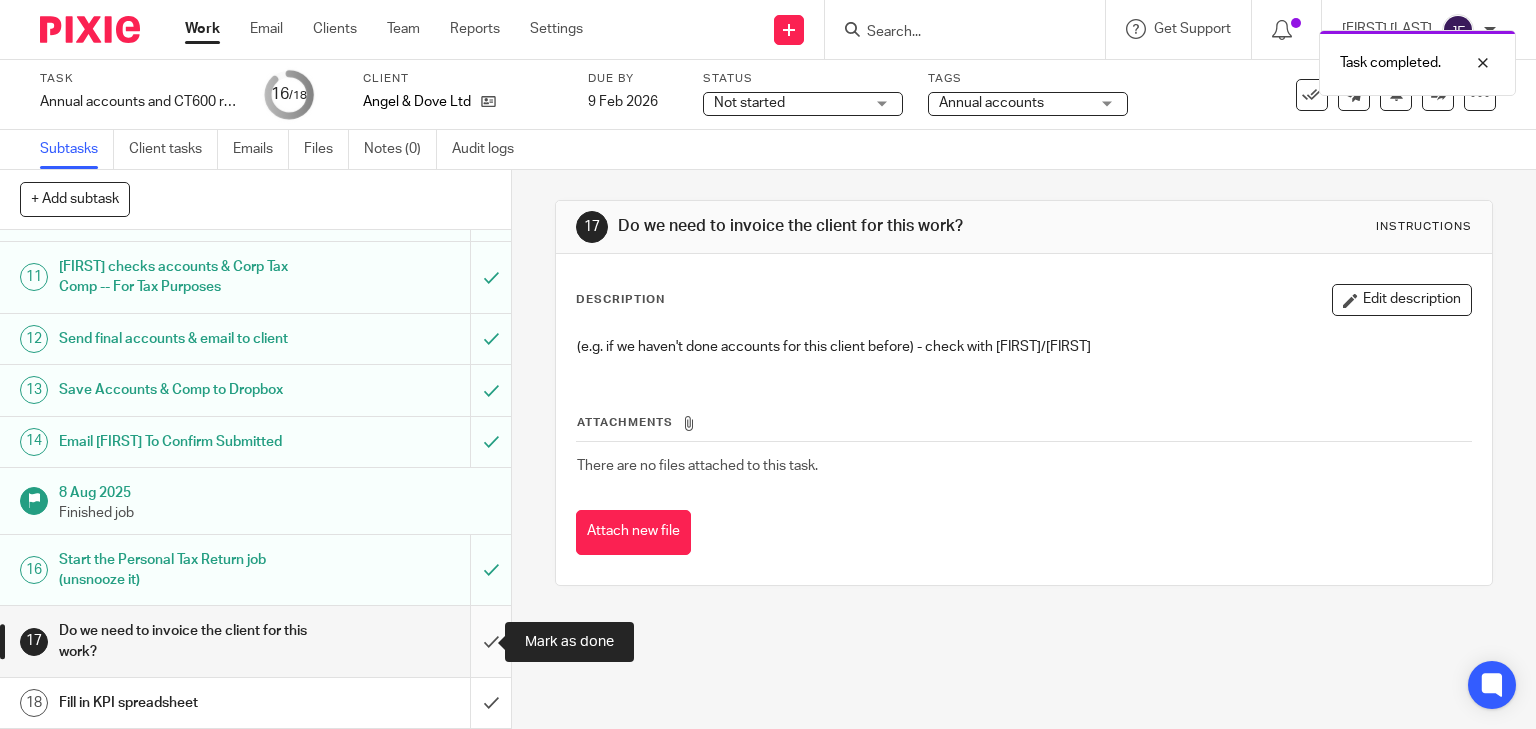 click at bounding box center [255, 641] 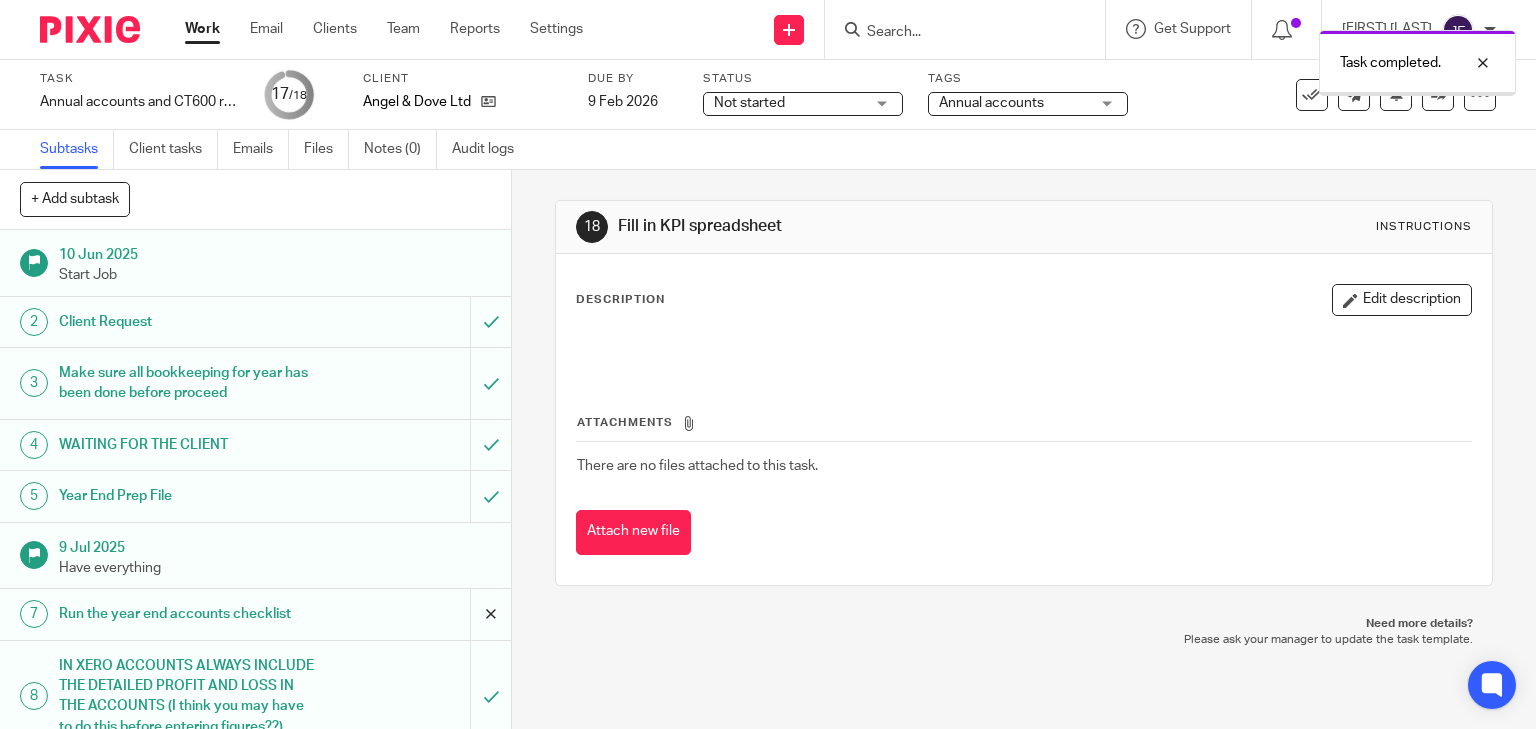 scroll, scrollTop: 0, scrollLeft: 0, axis: both 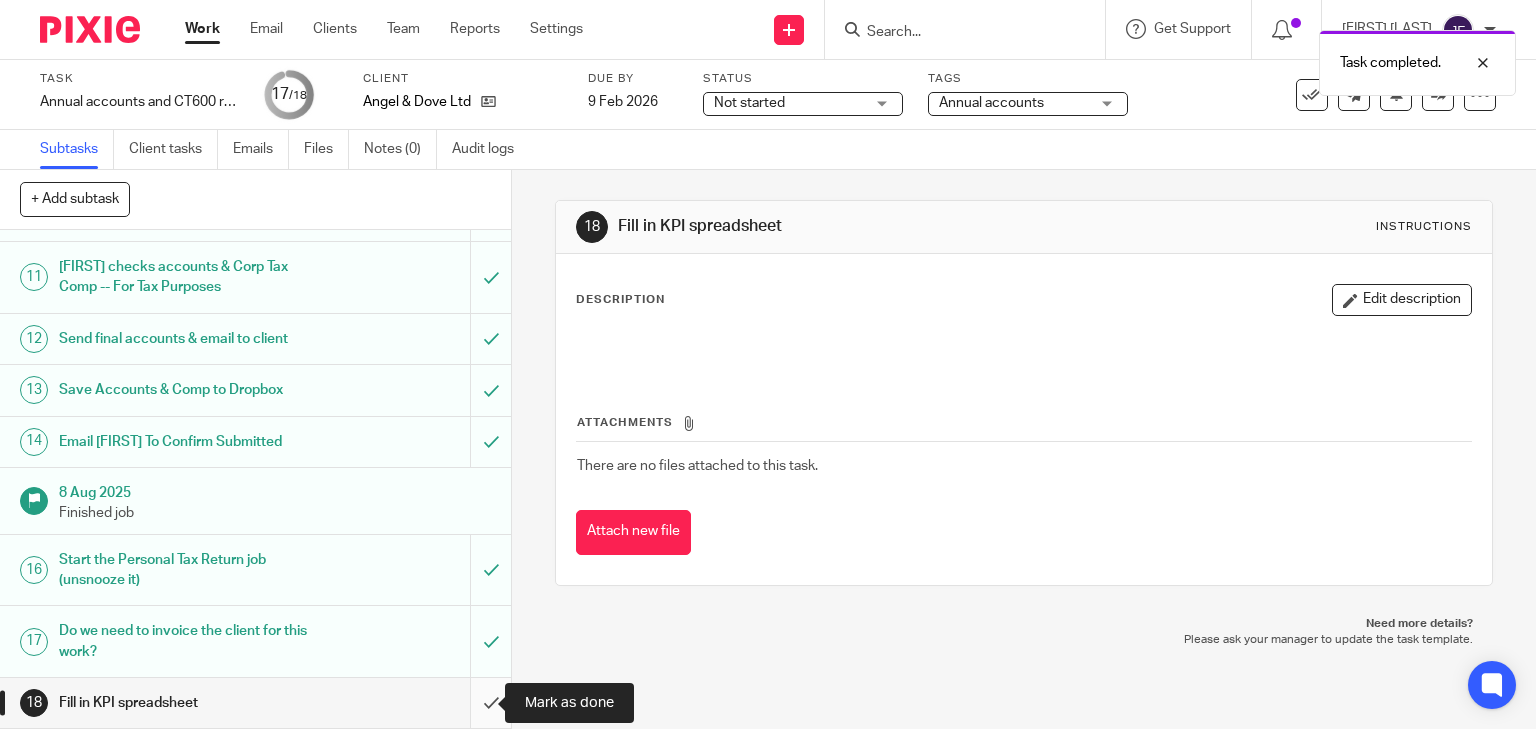click at bounding box center [255, 703] 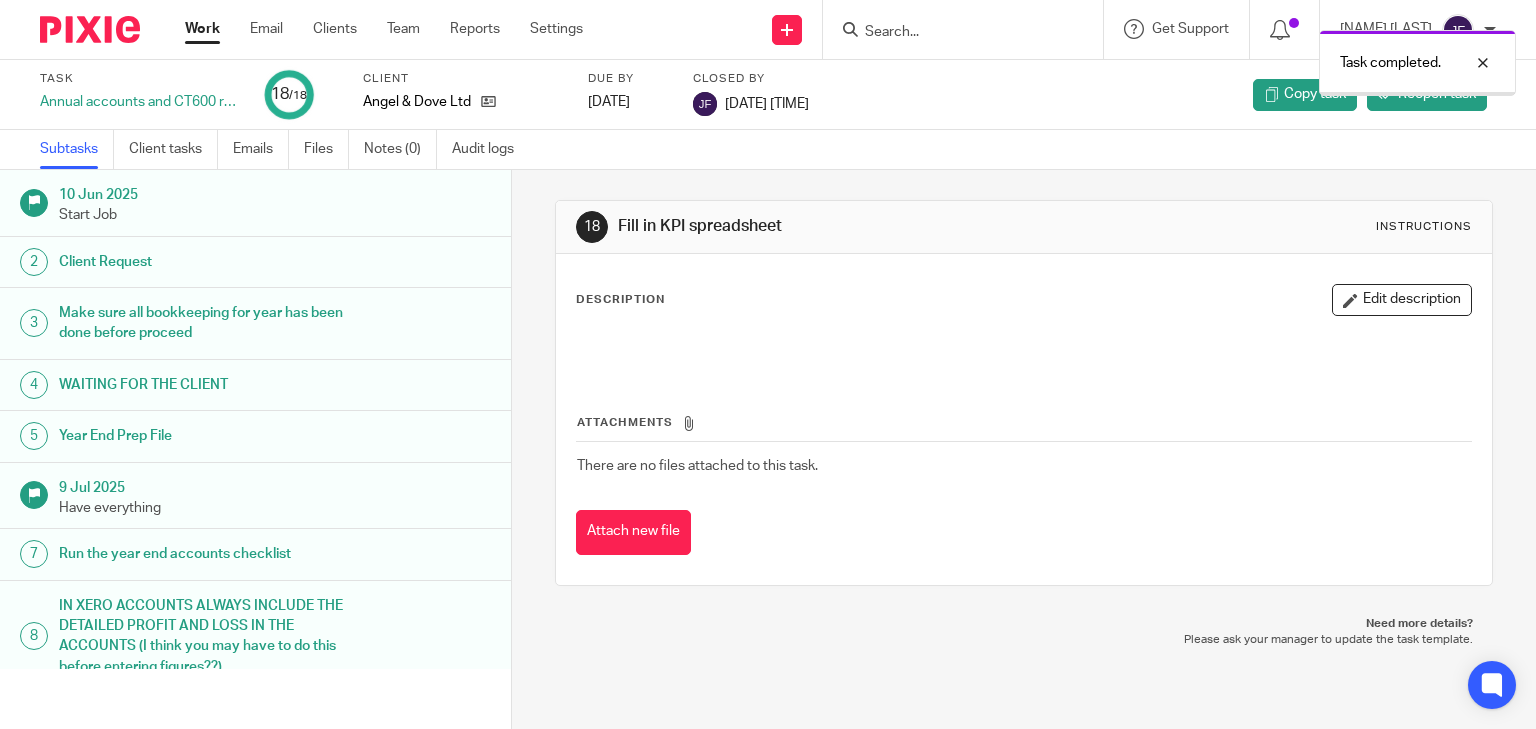 scroll, scrollTop: 0, scrollLeft: 0, axis: both 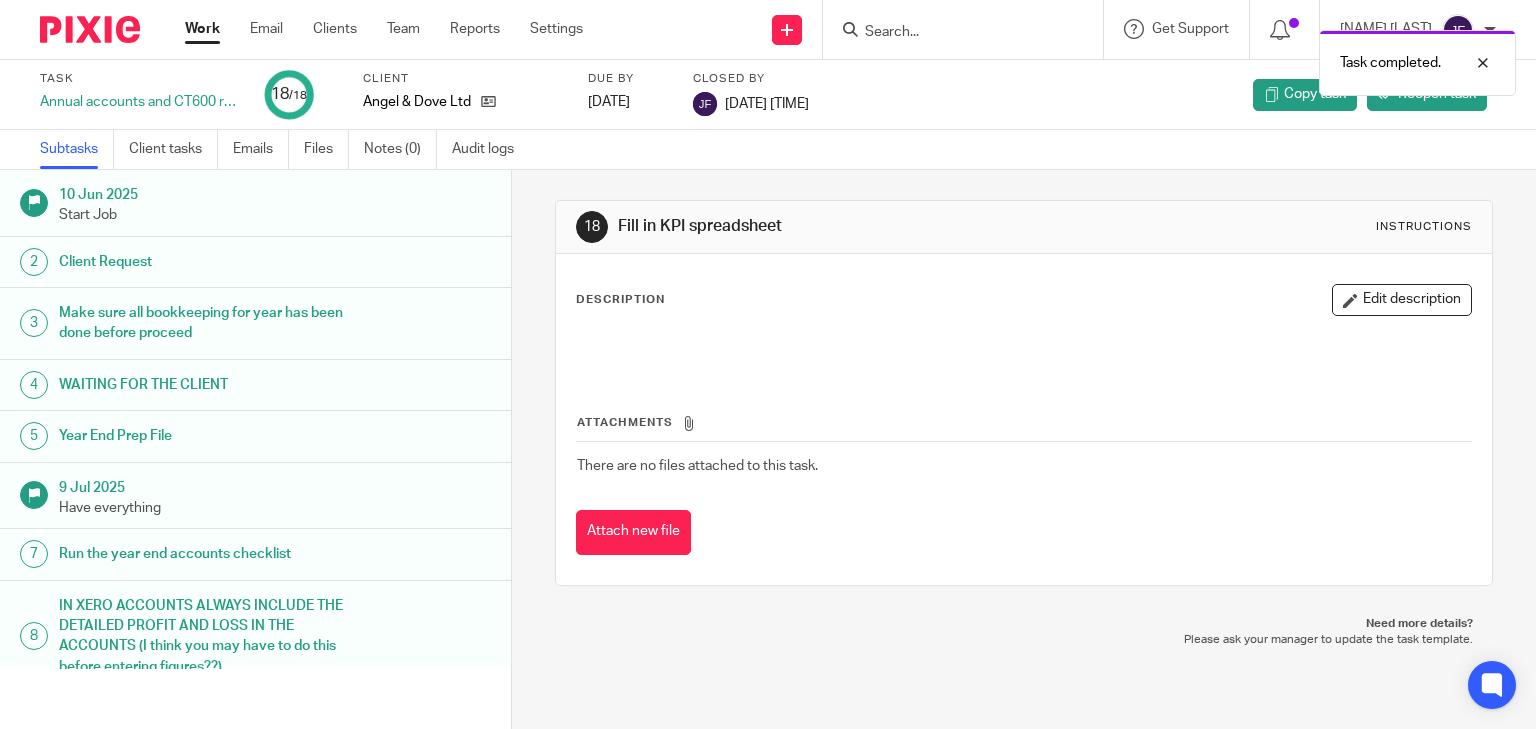 click on "Angel & Dove Ltd" at bounding box center (463, 102) 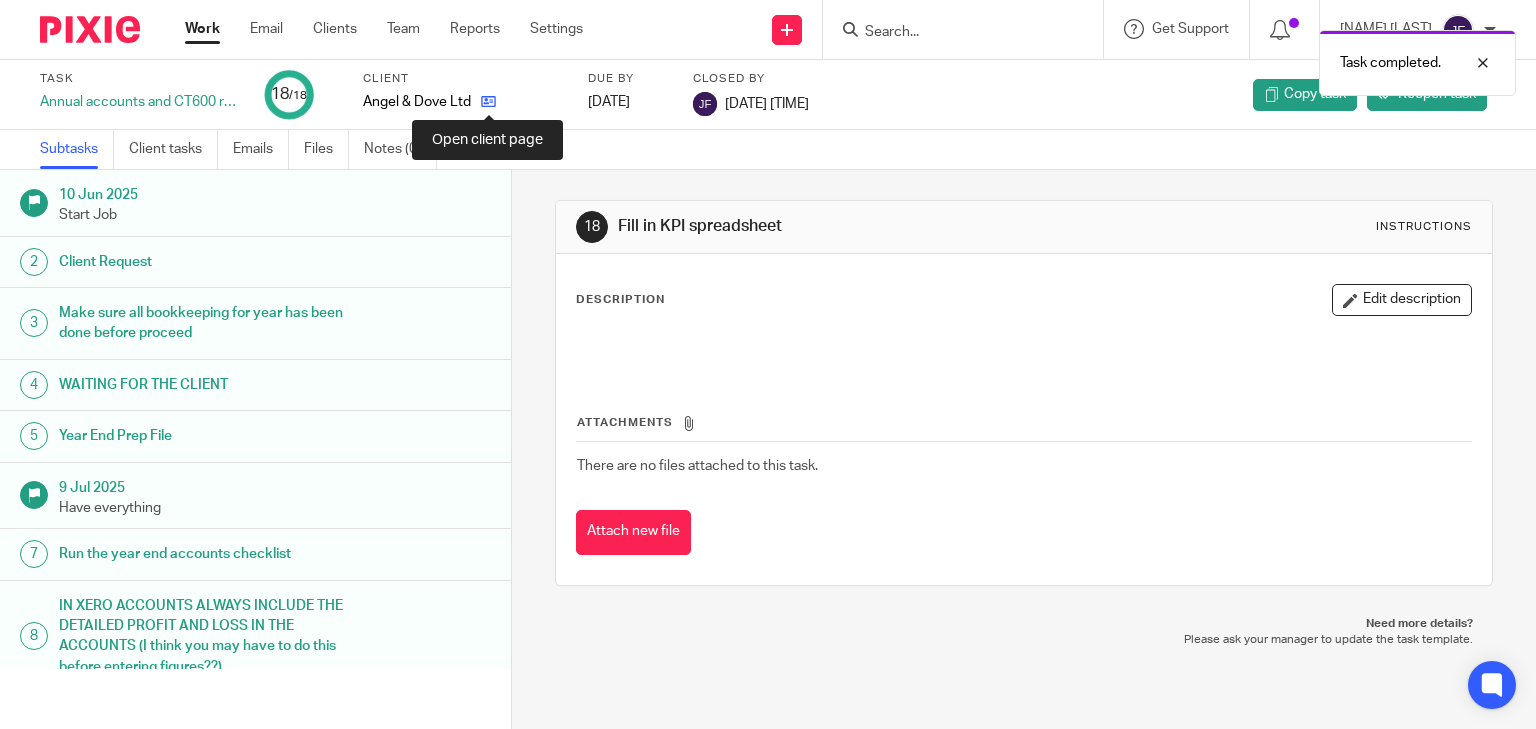 click at bounding box center [488, 101] 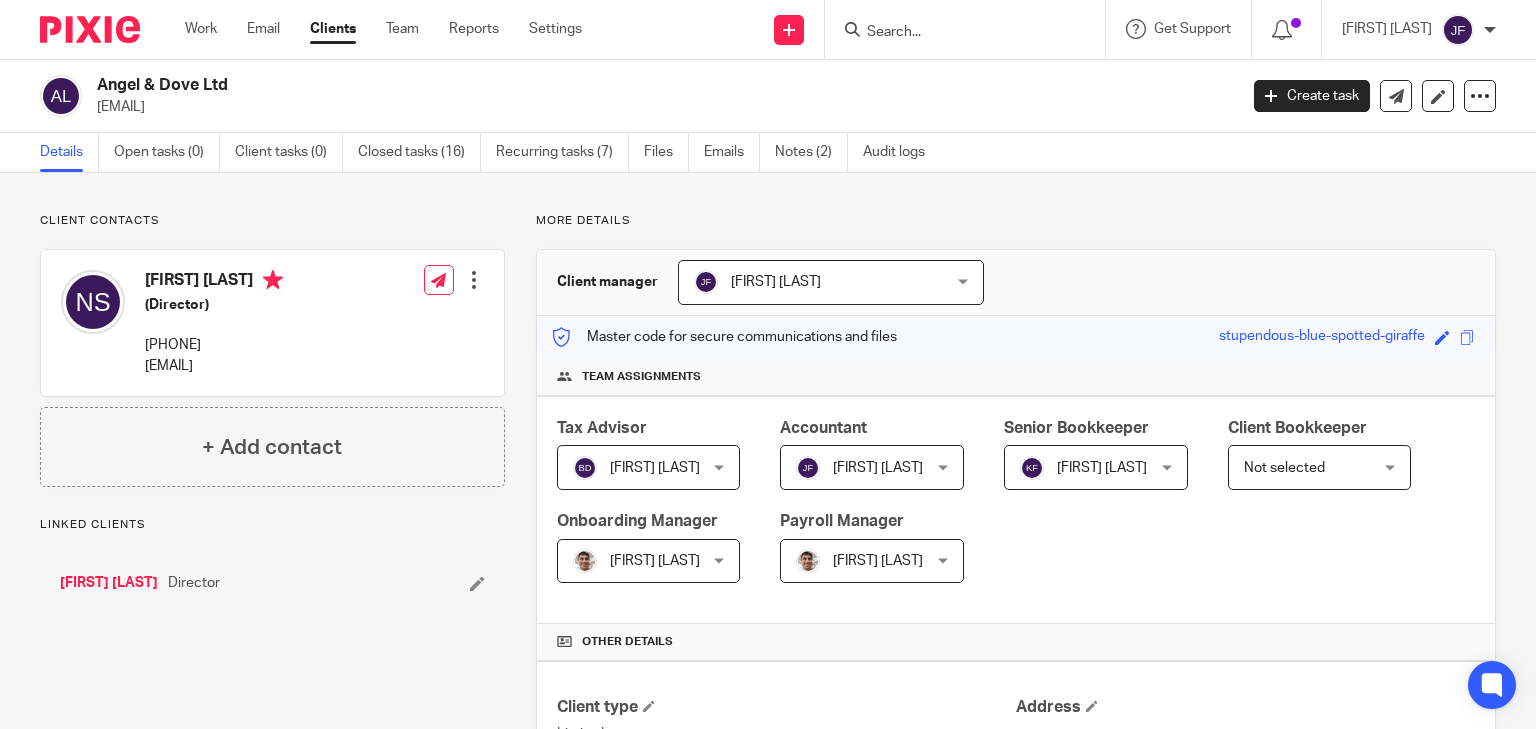 scroll, scrollTop: 0, scrollLeft: 0, axis: both 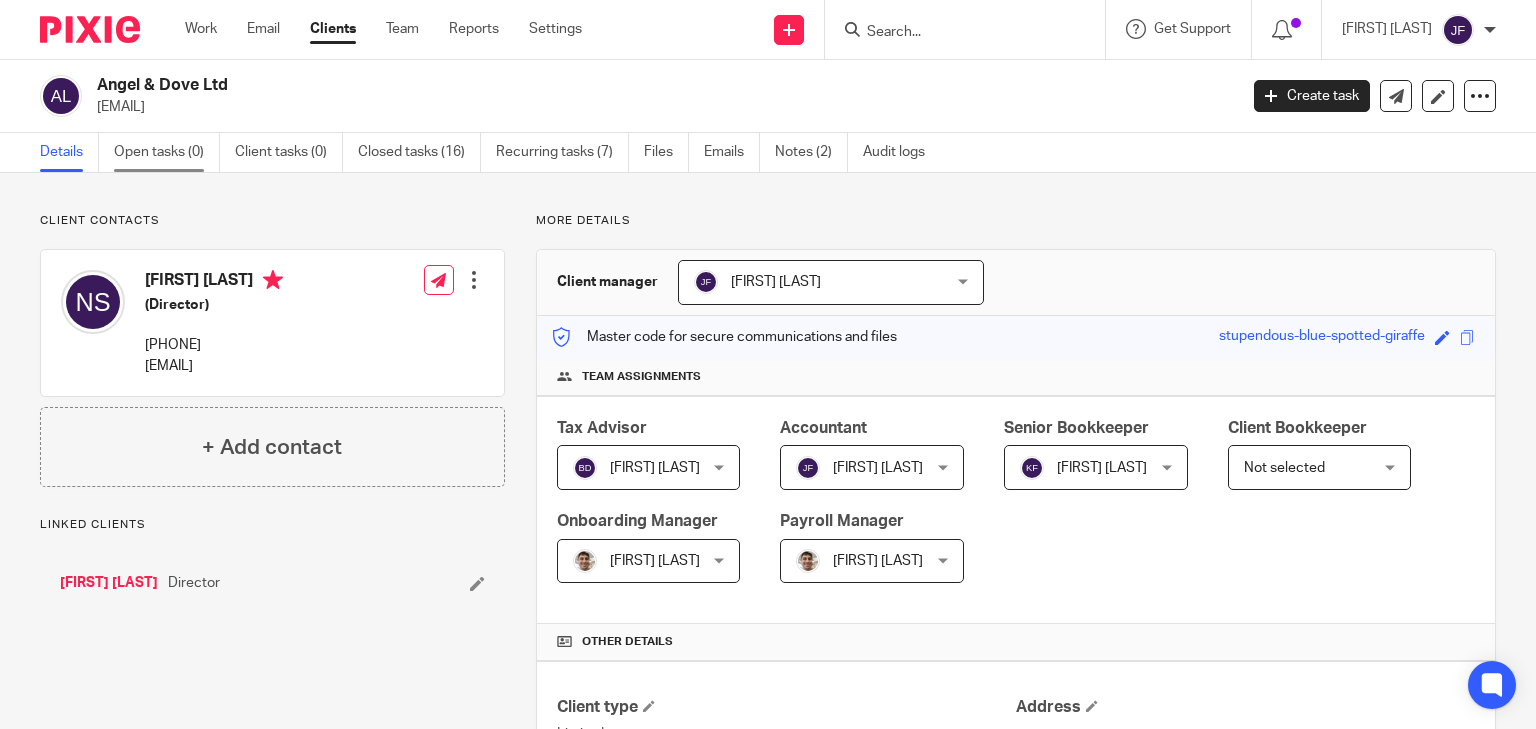 click on "Open tasks (0)" at bounding box center (167, 152) 